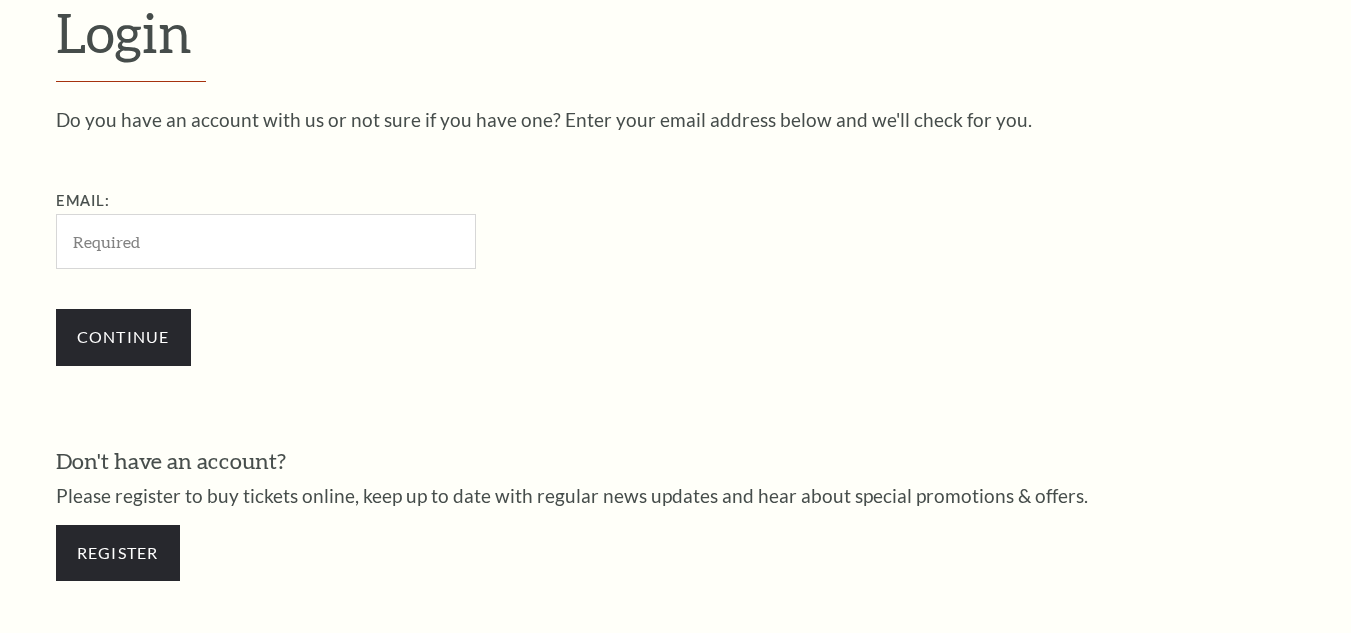 scroll, scrollTop: 558, scrollLeft: 0, axis: vertical 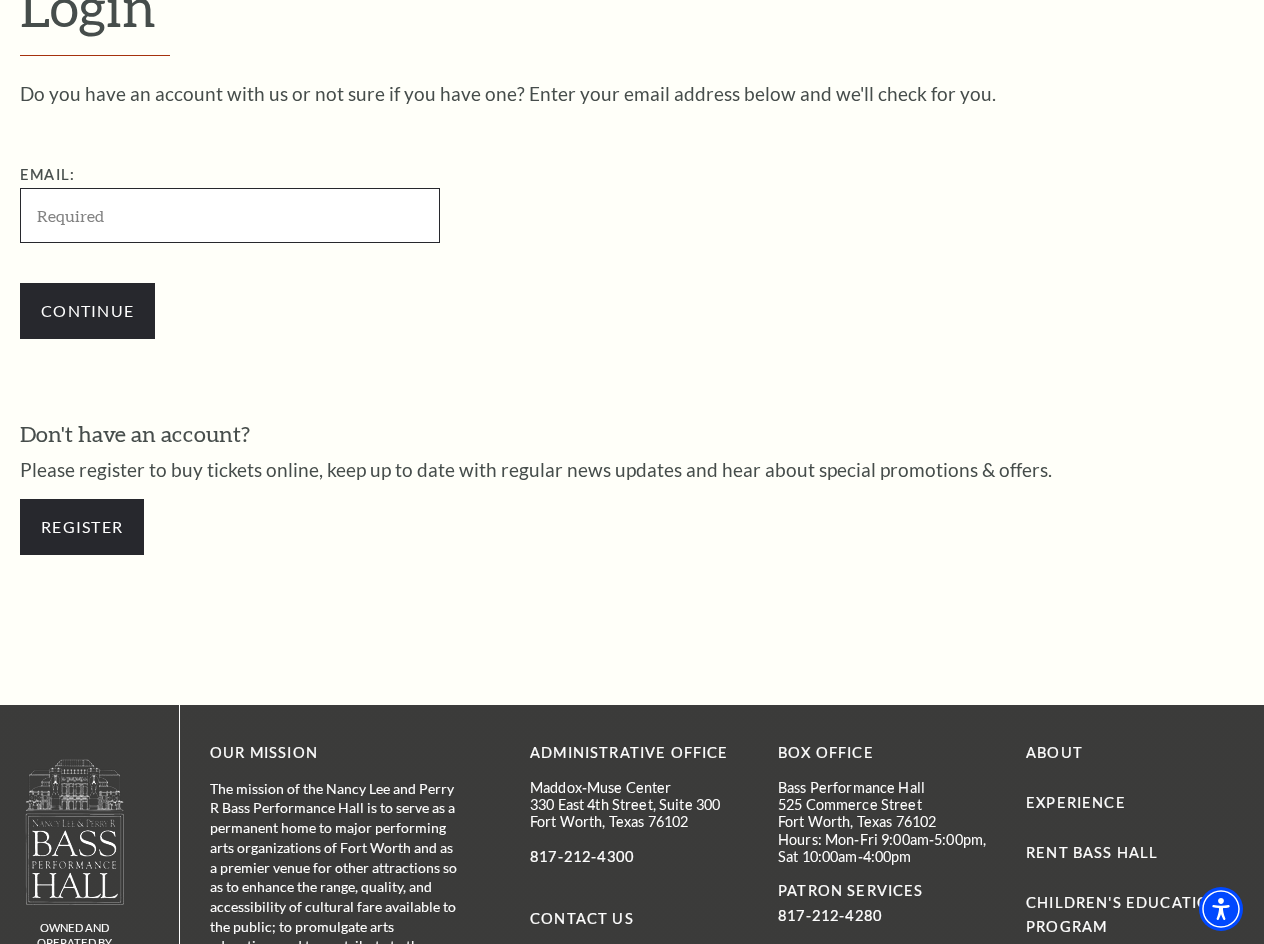 paste on "[EMAIL]" 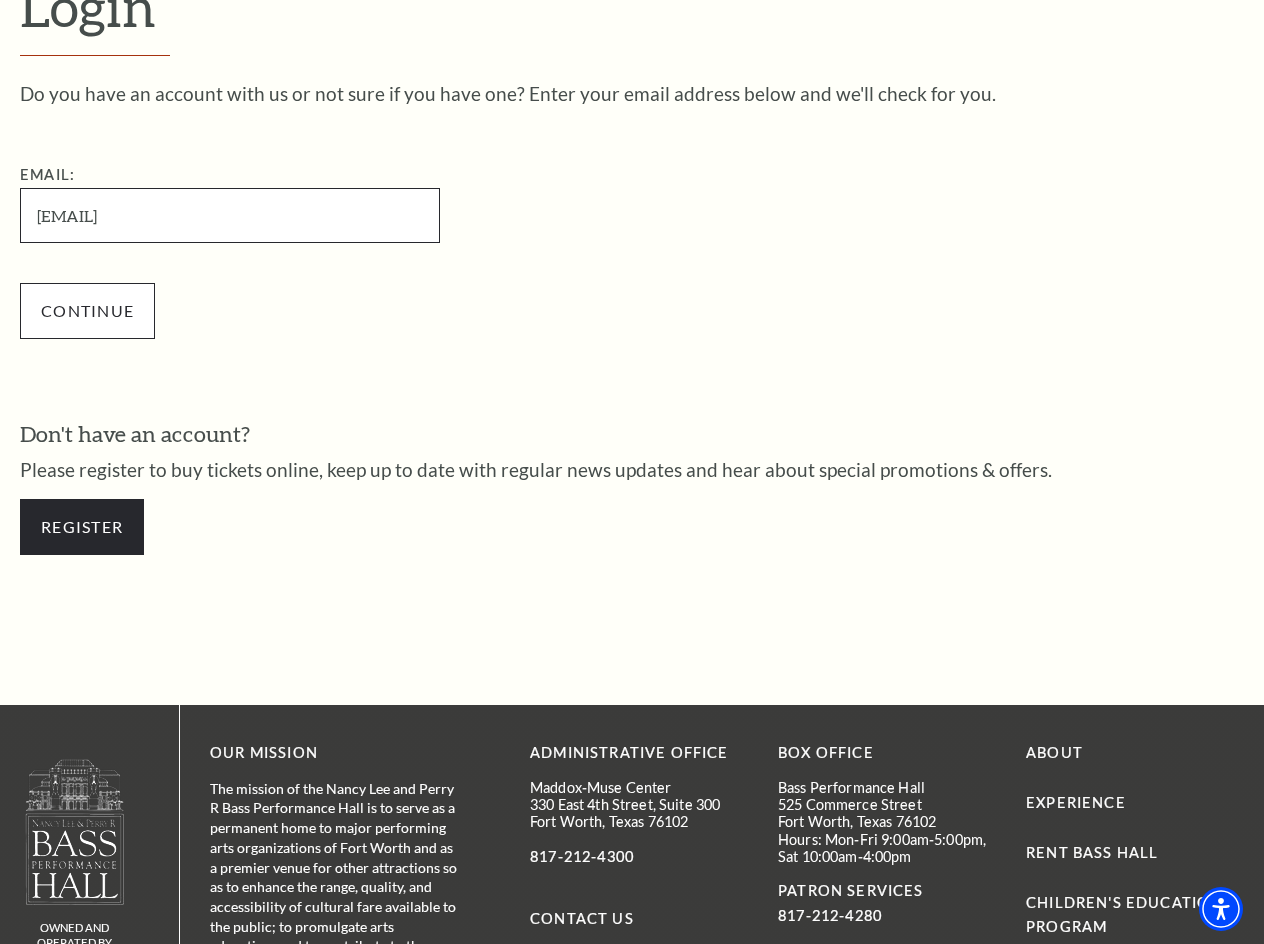 type on "[EMAIL]" 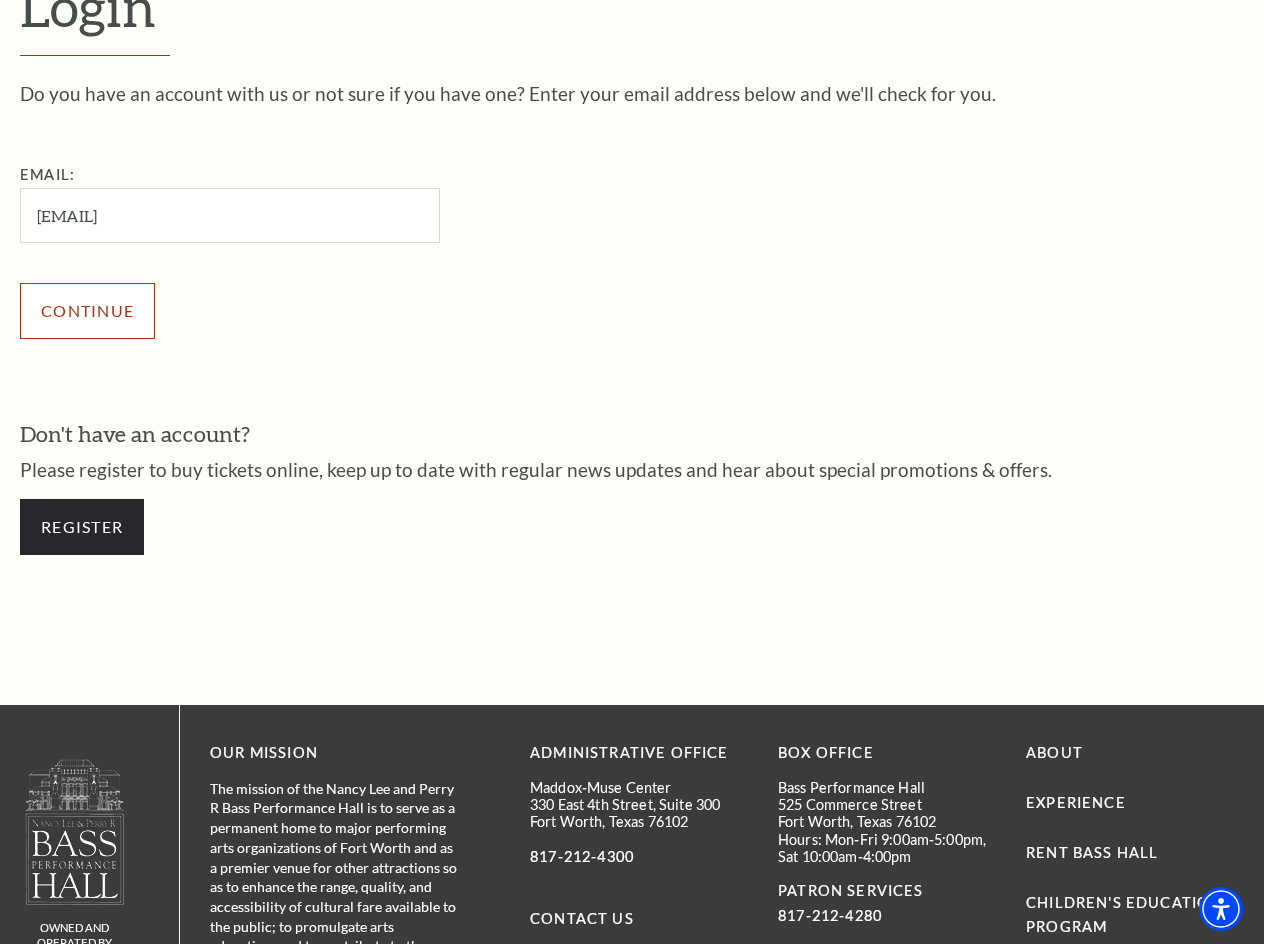 click on "Continue" at bounding box center (87, 311) 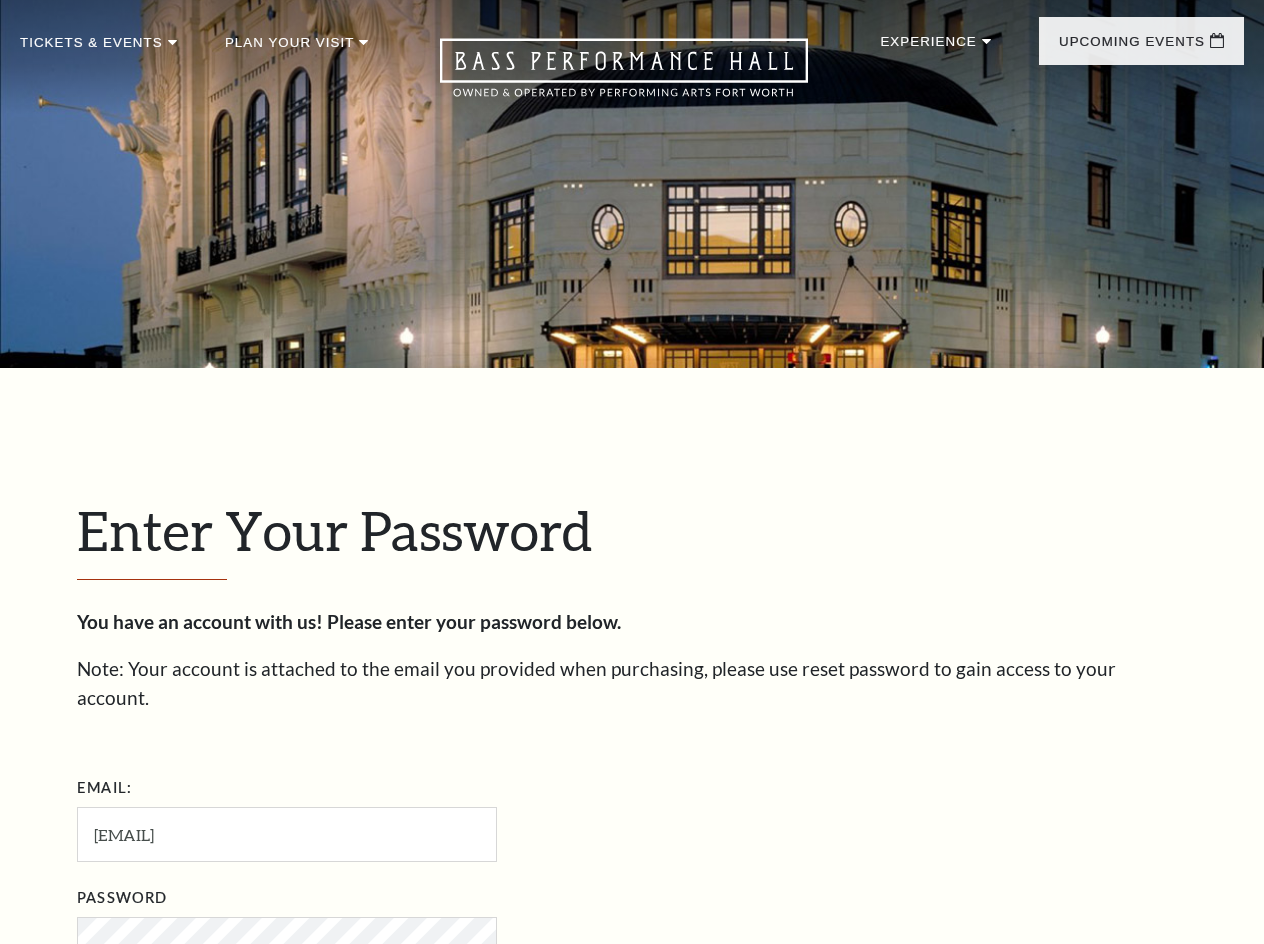 scroll, scrollTop: 0, scrollLeft: 0, axis: both 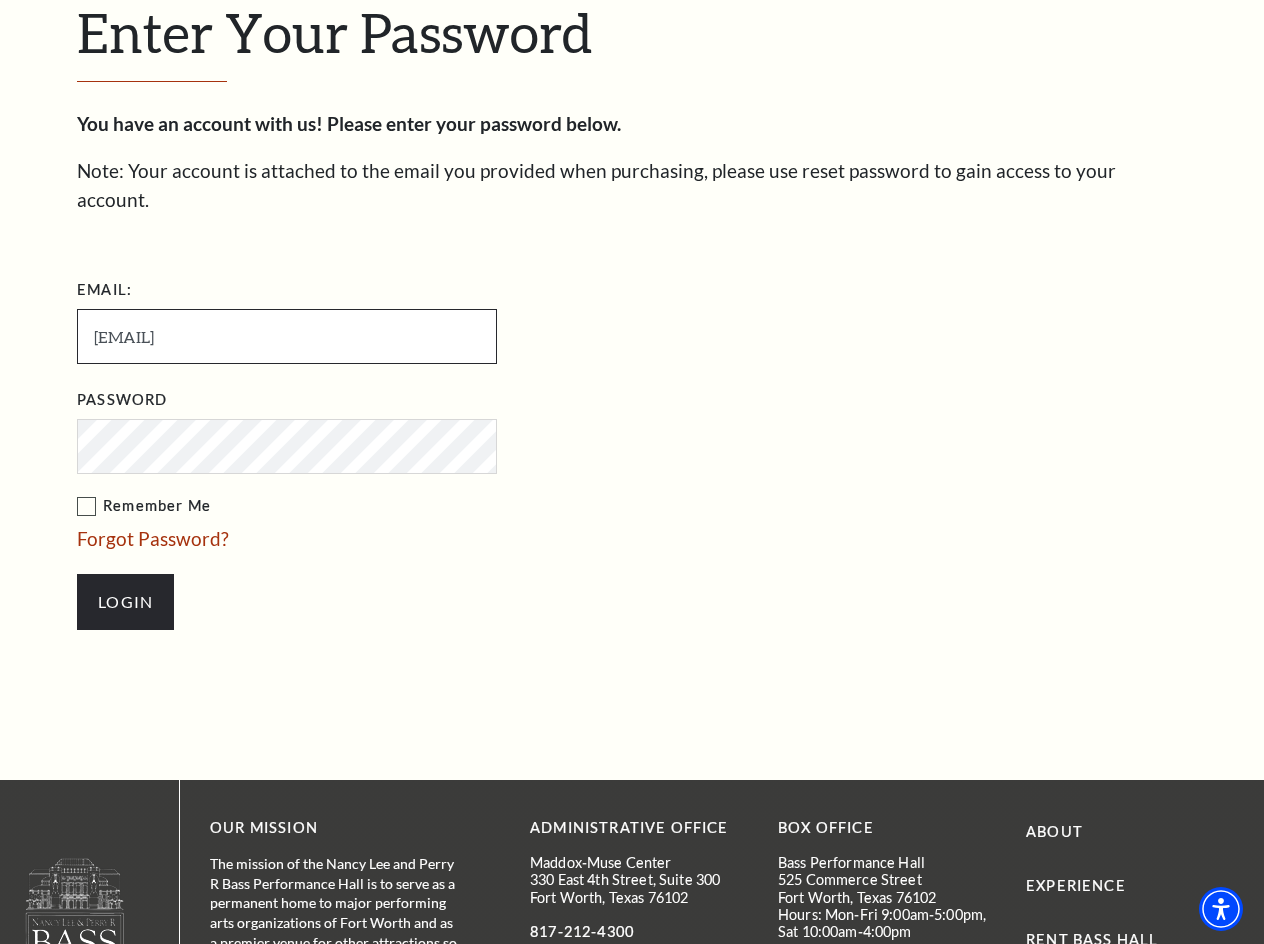drag, startPoint x: 177, startPoint y: 312, endPoint x: 83, endPoint y: 315, distance: 94.04786 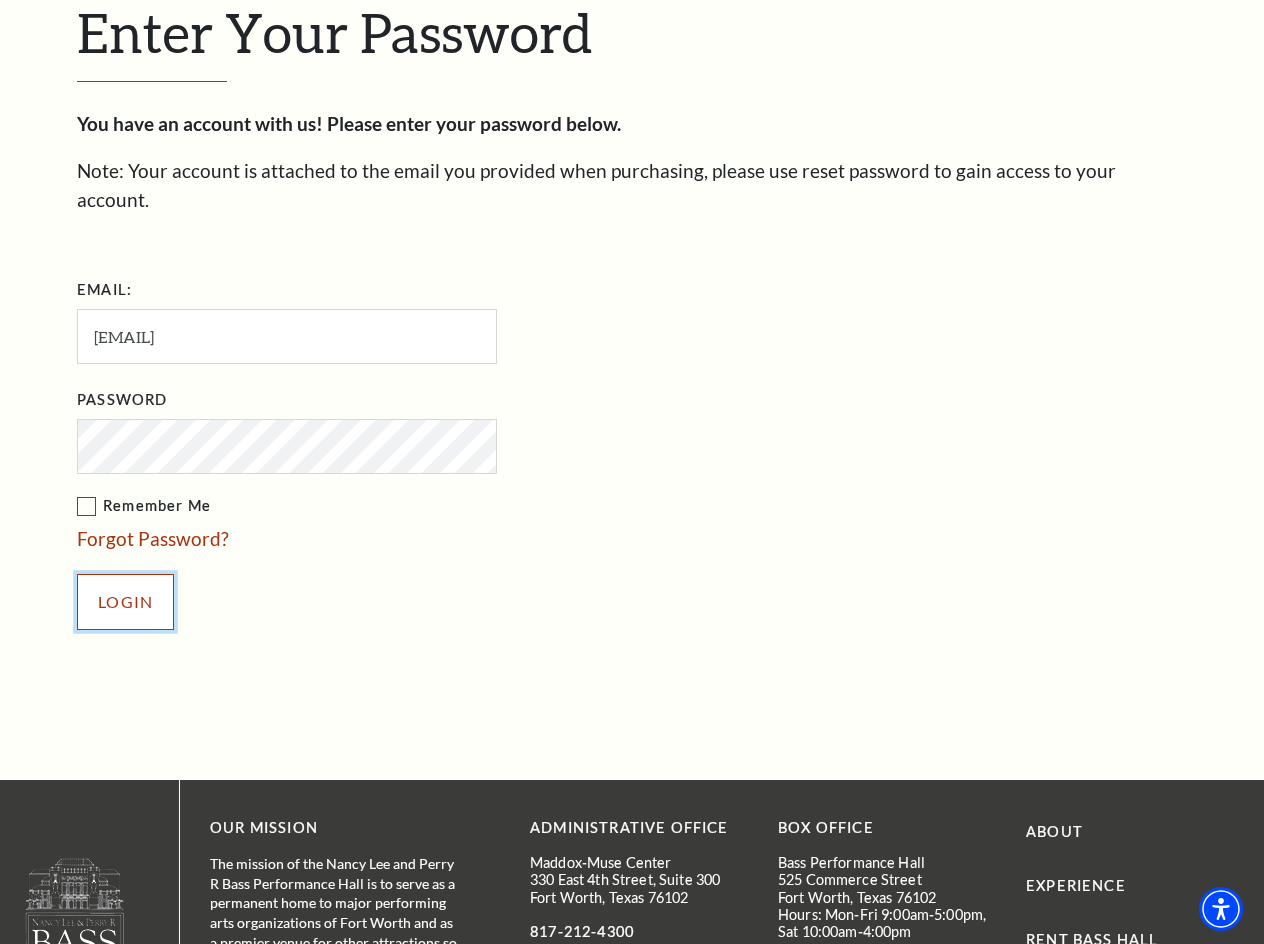 click on "Login" at bounding box center [125, 602] 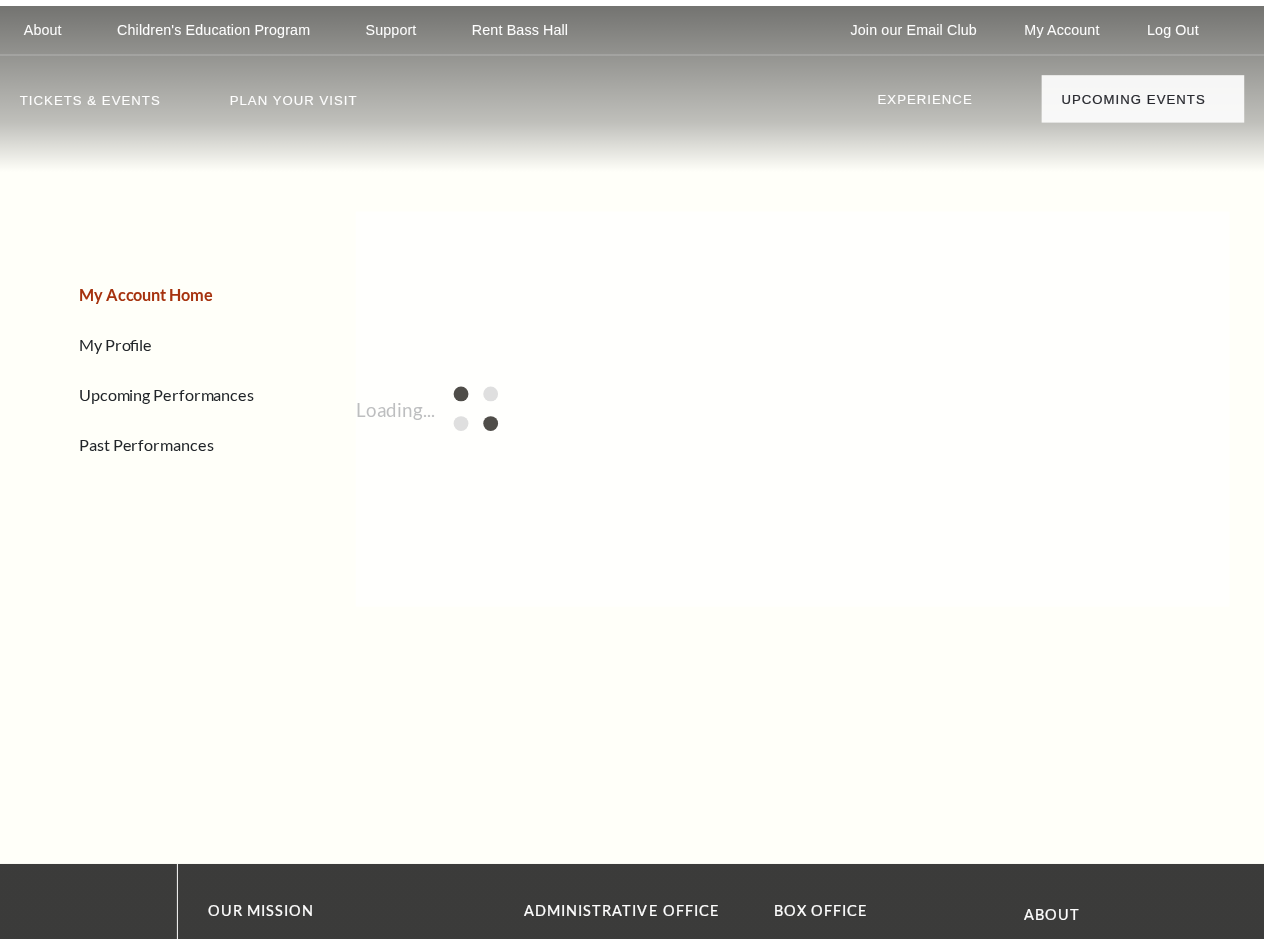scroll, scrollTop: 0, scrollLeft: 0, axis: both 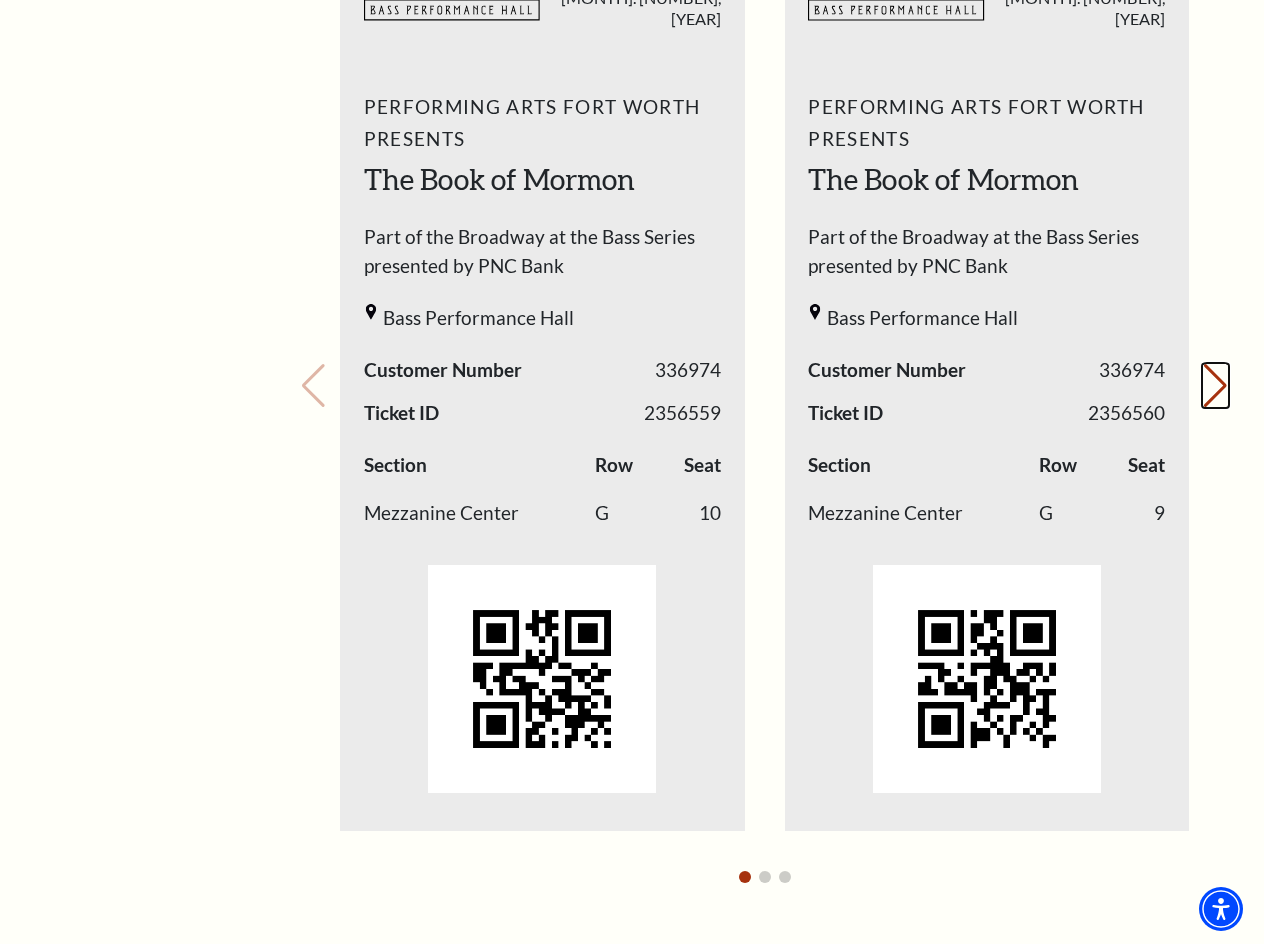 click on "Next slide." at bounding box center [1215, 386] 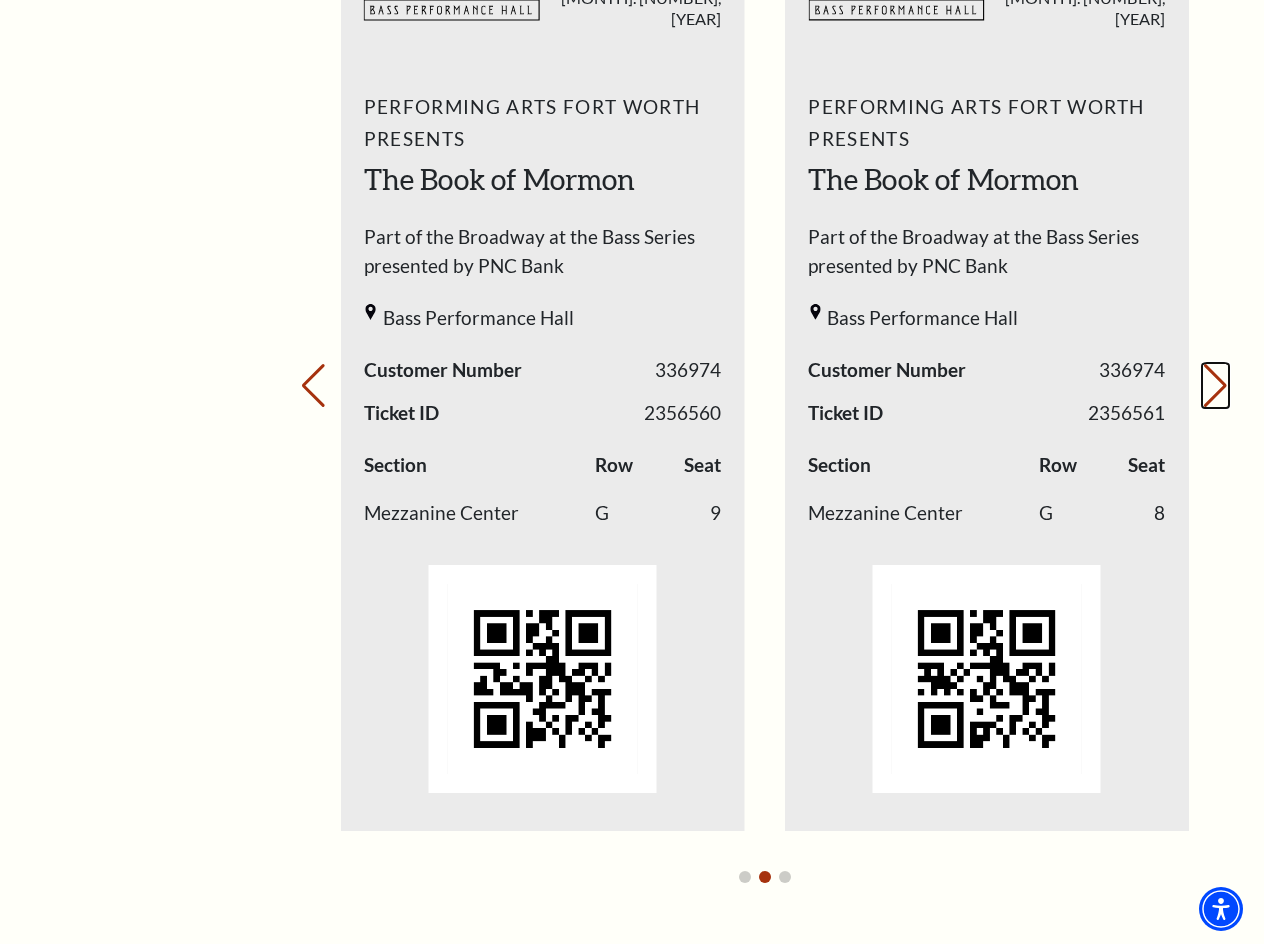 click on "Next slide." at bounding box center [1215, 386] 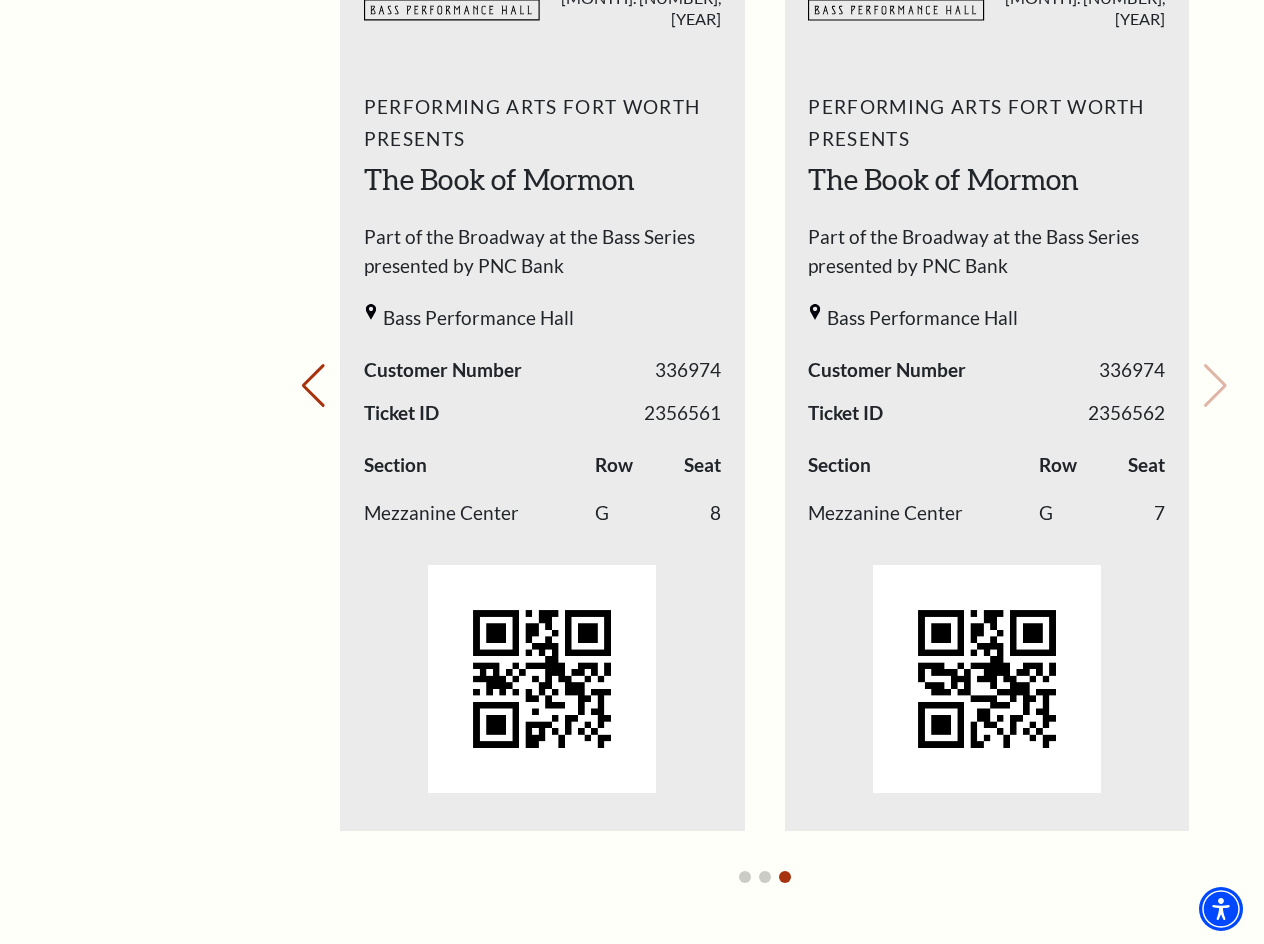 click on "Your next show
Previous slide.
Next slide." at bounding box center (764, 358) 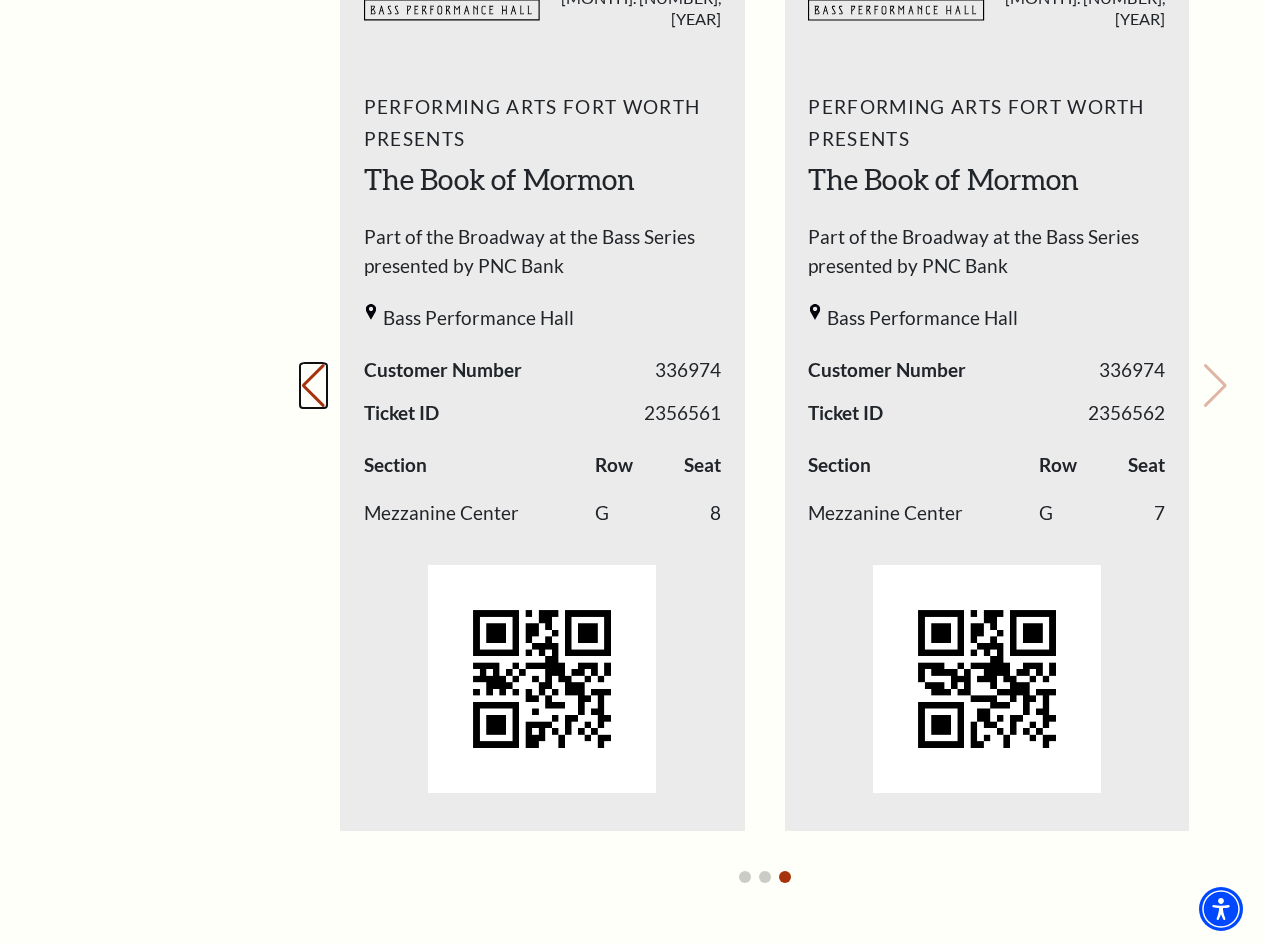 click on "Previous slide." at bounding box center (313, 386) 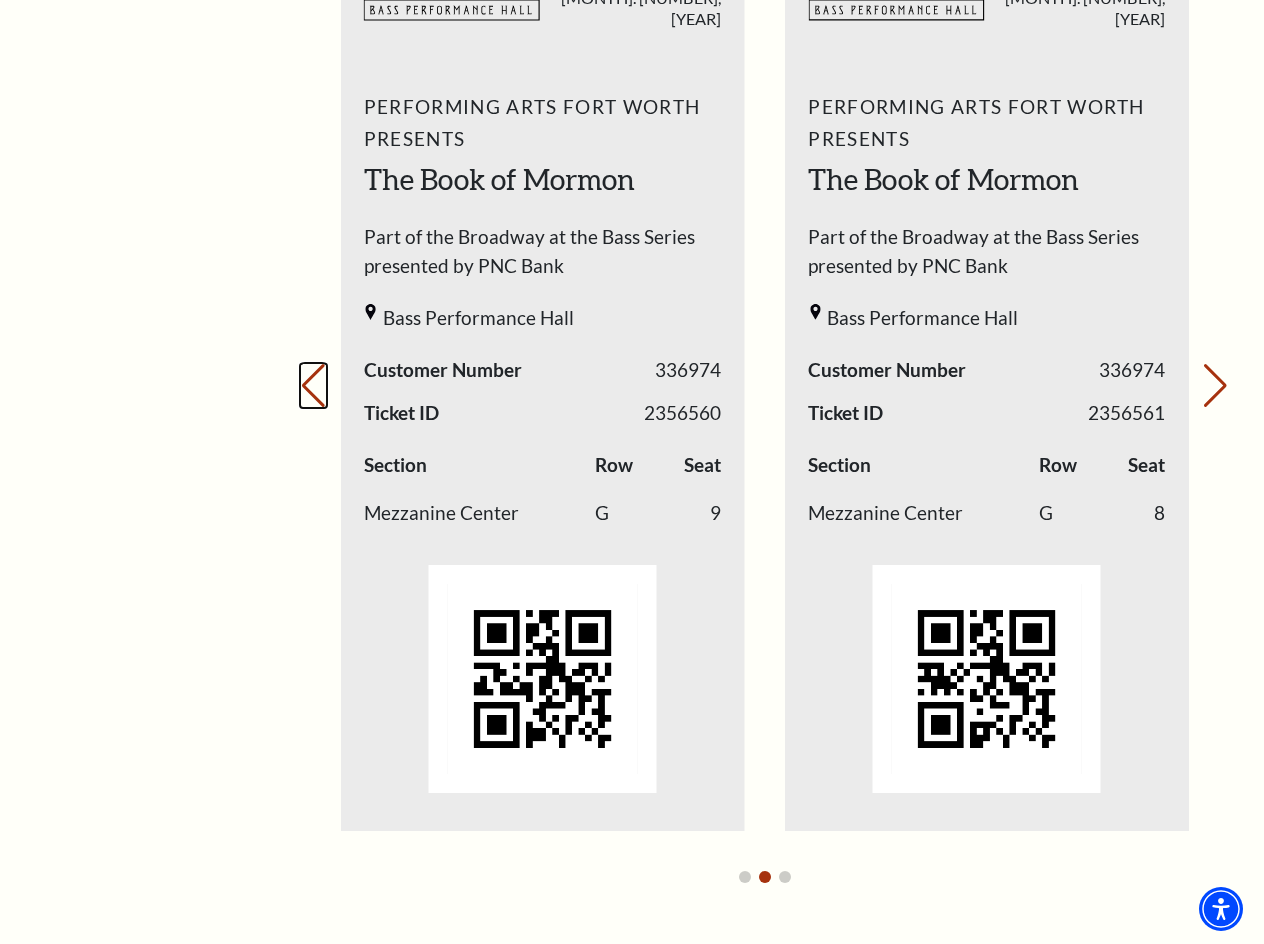 click on "Previous slide." at bounding box center [313, 386] 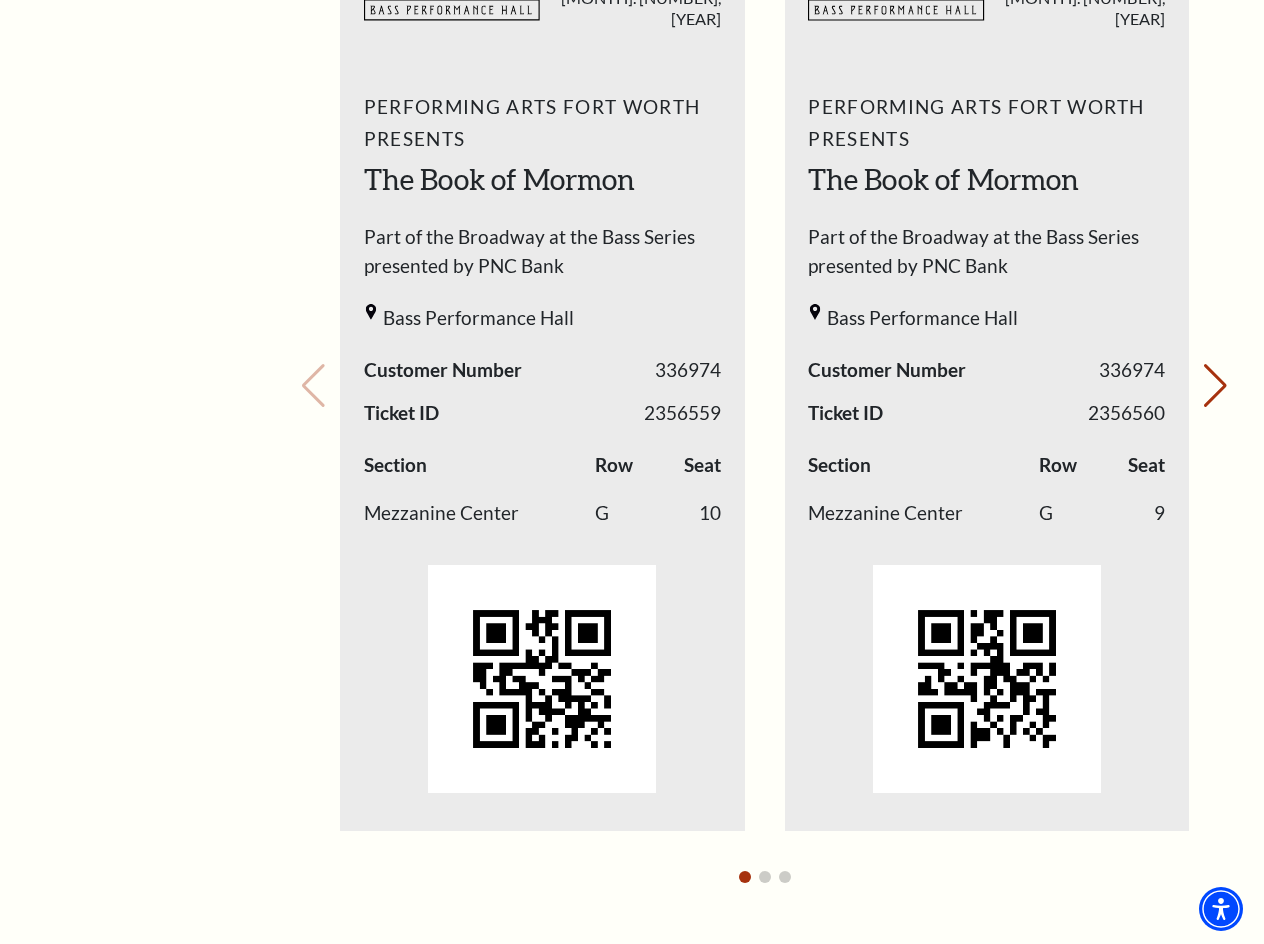 click on "Your next show
Previous slide.
Next slide." at bounding box center [764, 358] 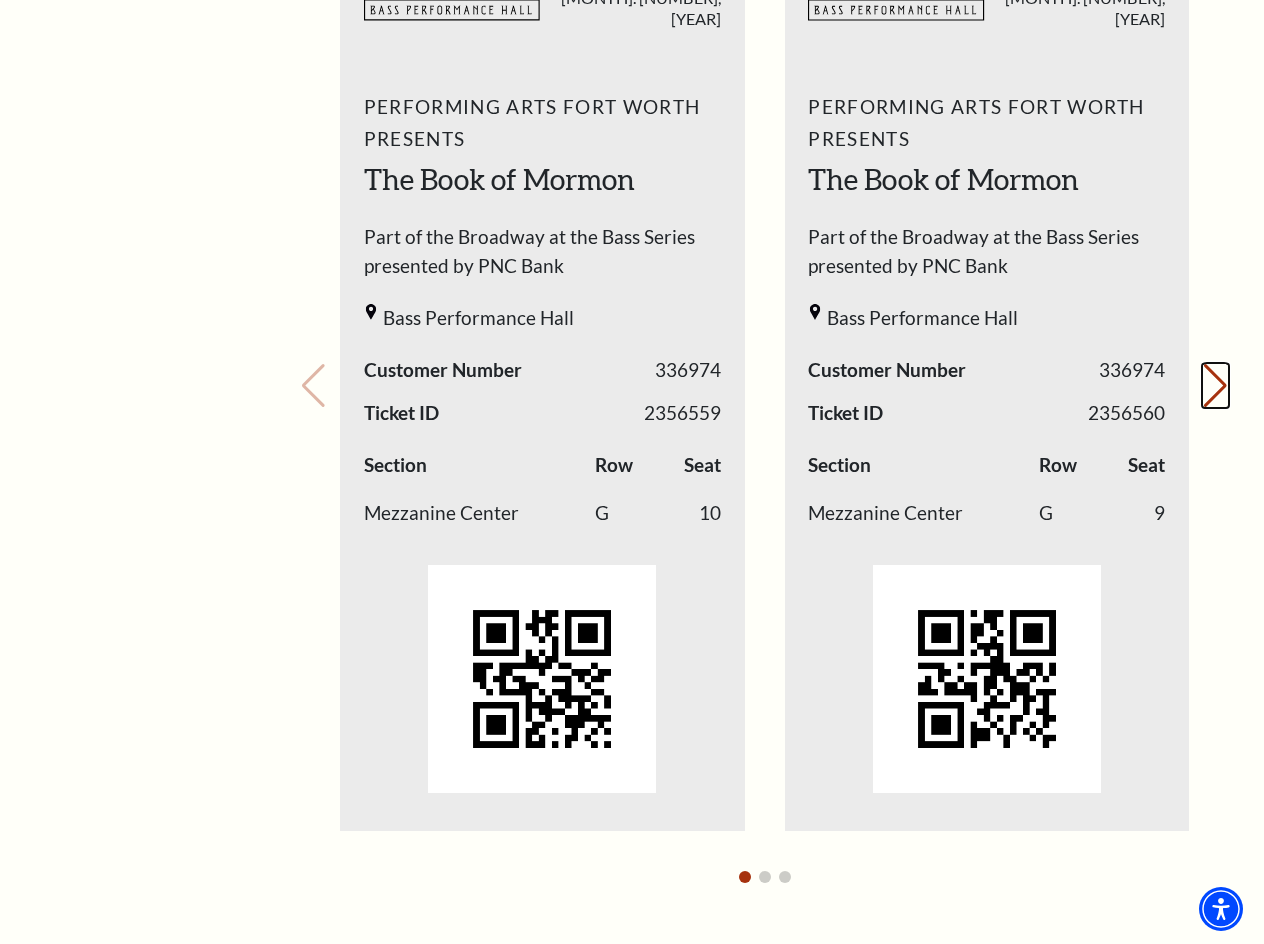 click on "Next slide." at bounding box center [1215, 386] 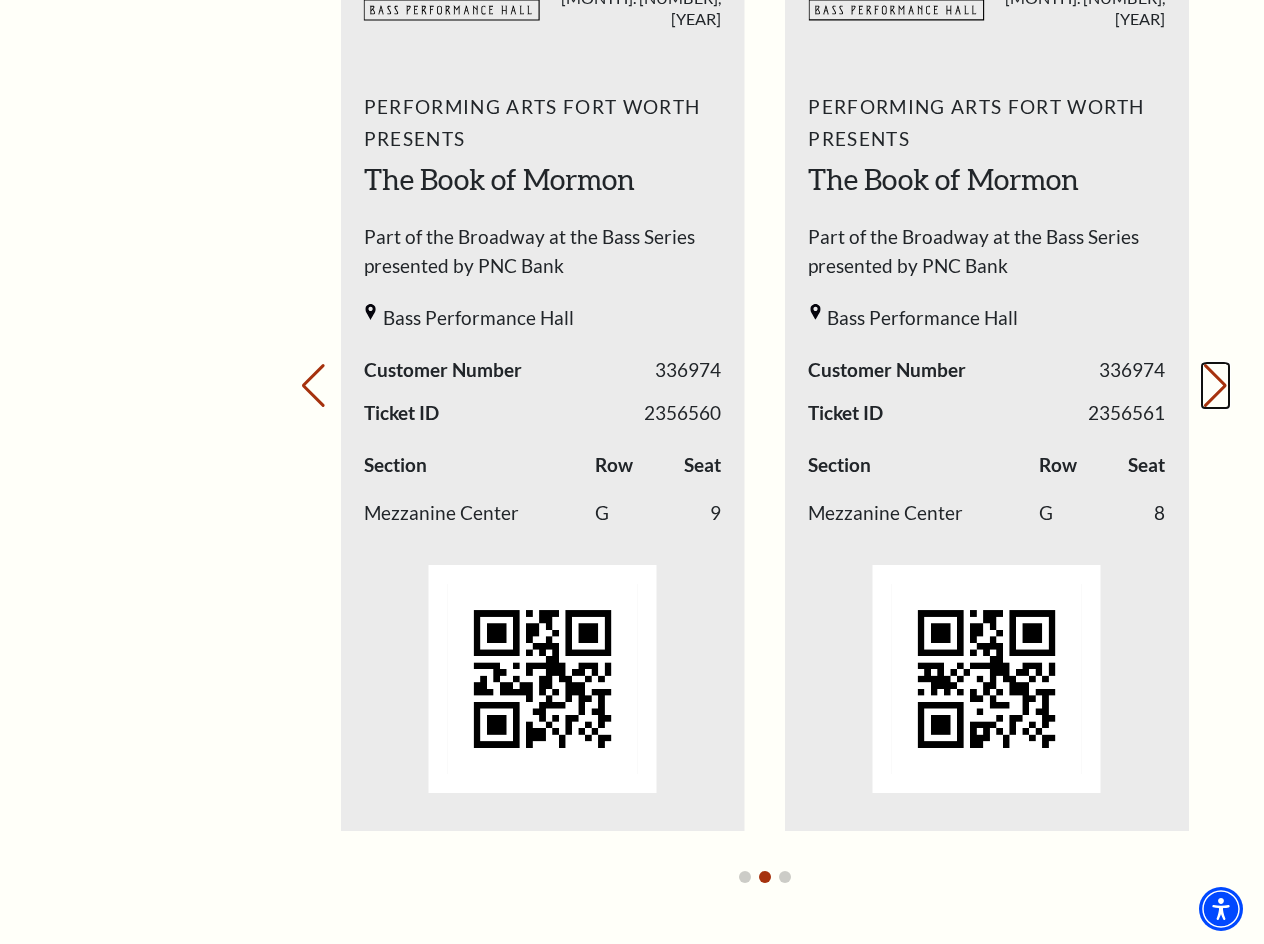 click on "Next slide." at bounding box center [1215, 386] 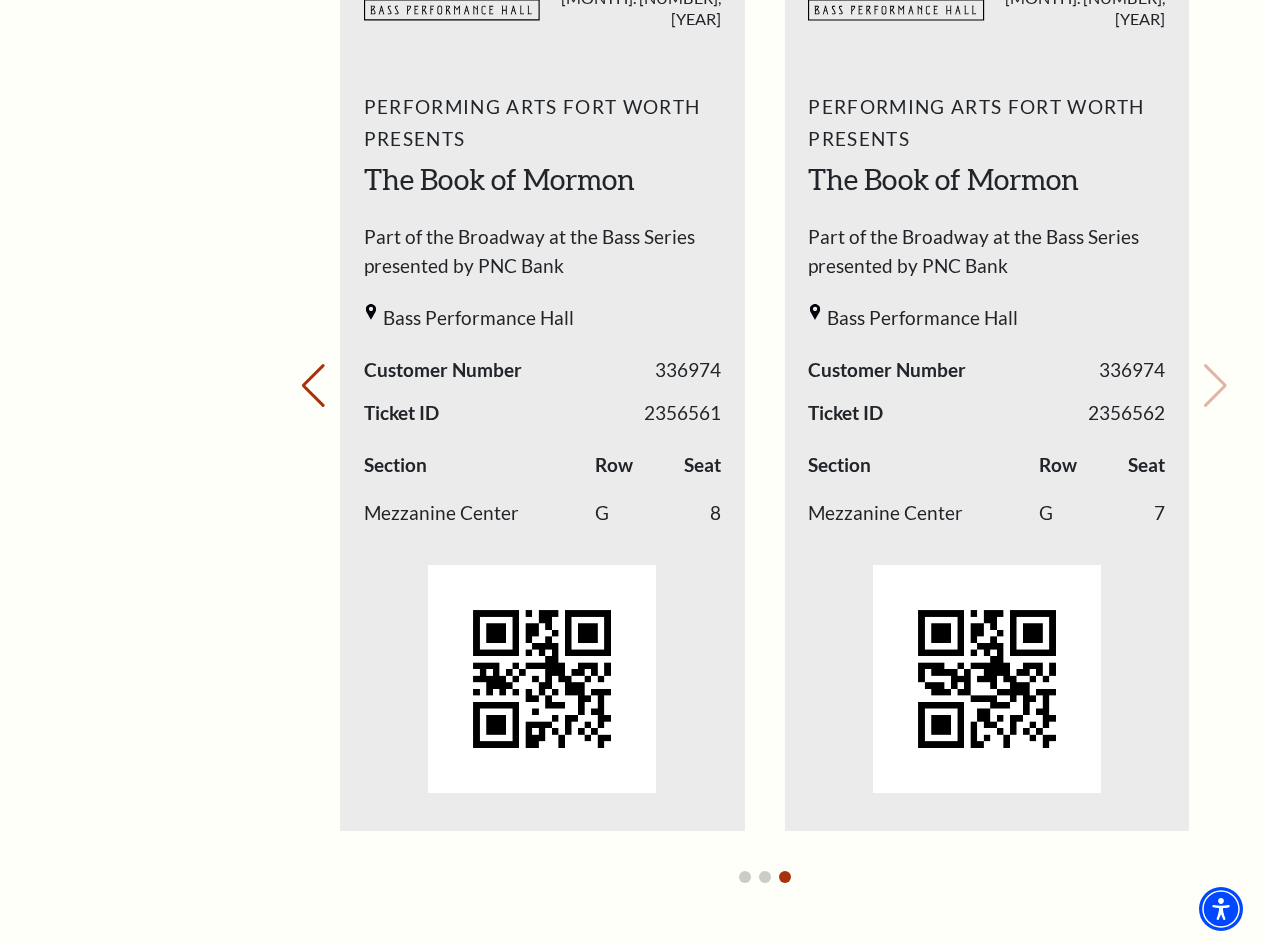 click on "Your next show
Previous slide.
Next slide." at bounding box center [764, 358] 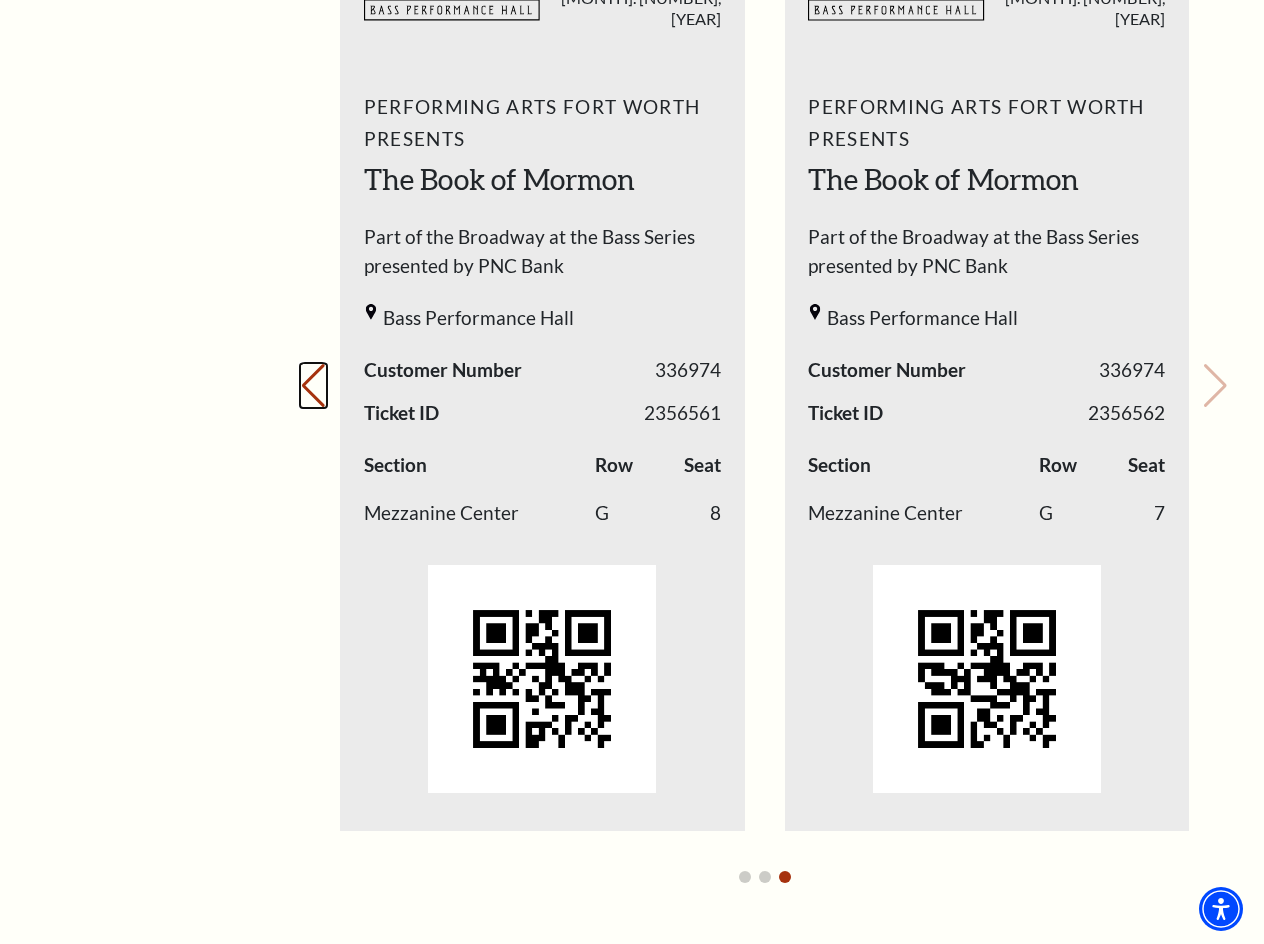 click on "Previous slide." at bounding box center [313, 386] 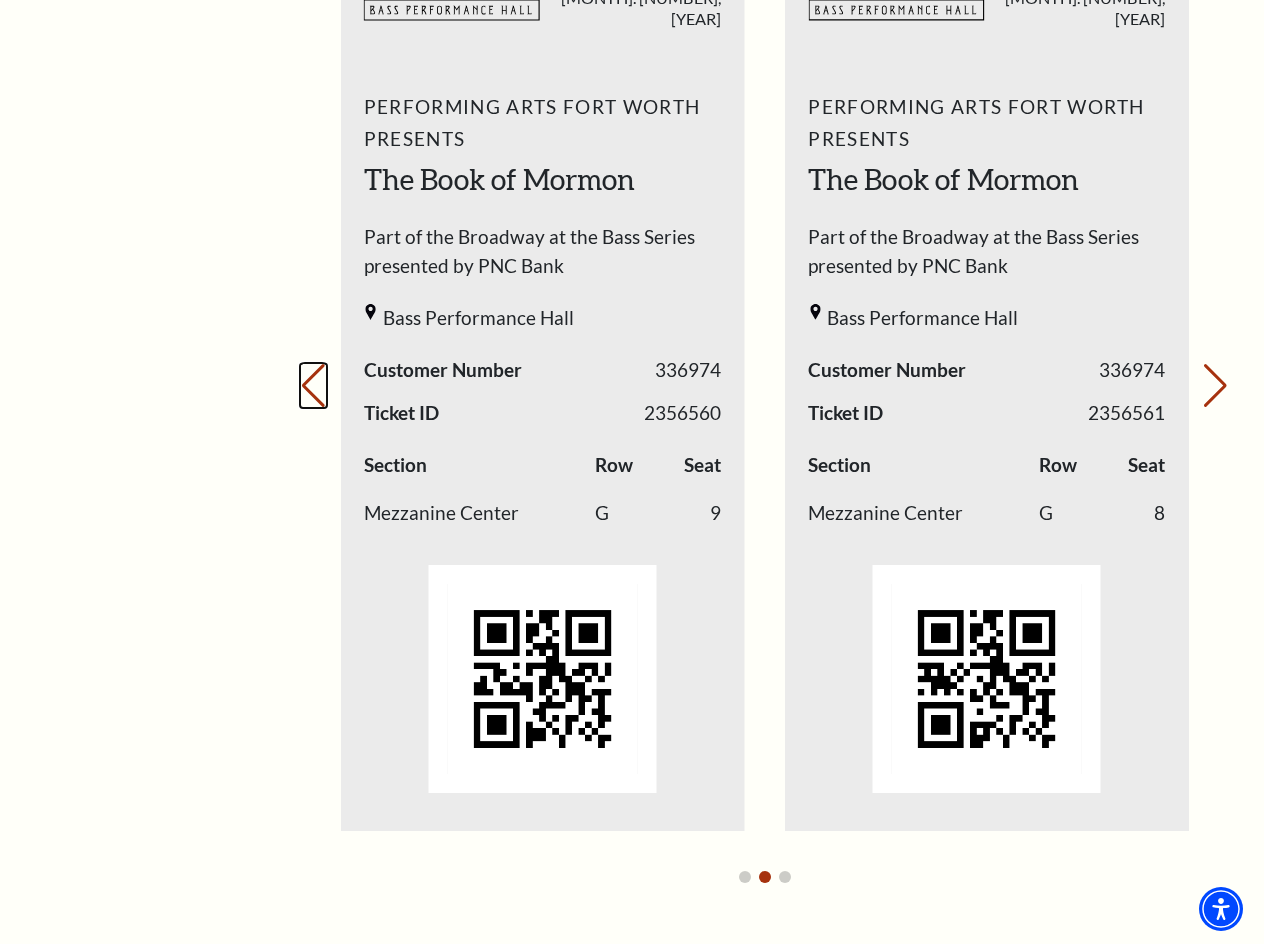 click on "Previous slide." at bounding box center (313, 386) 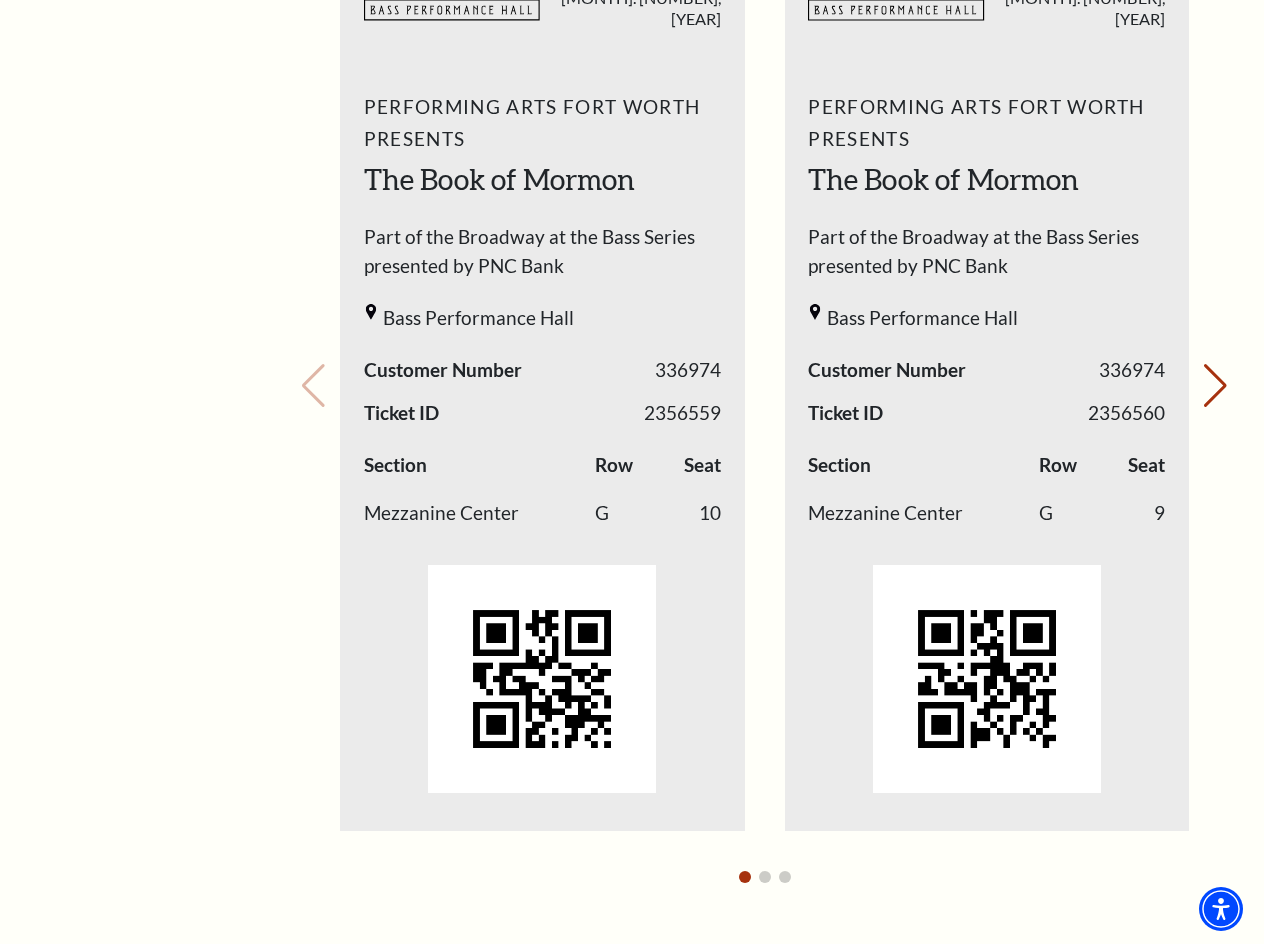 click on "Your next show
Previous slide.
Next slide." at bounding box center (764, 358) 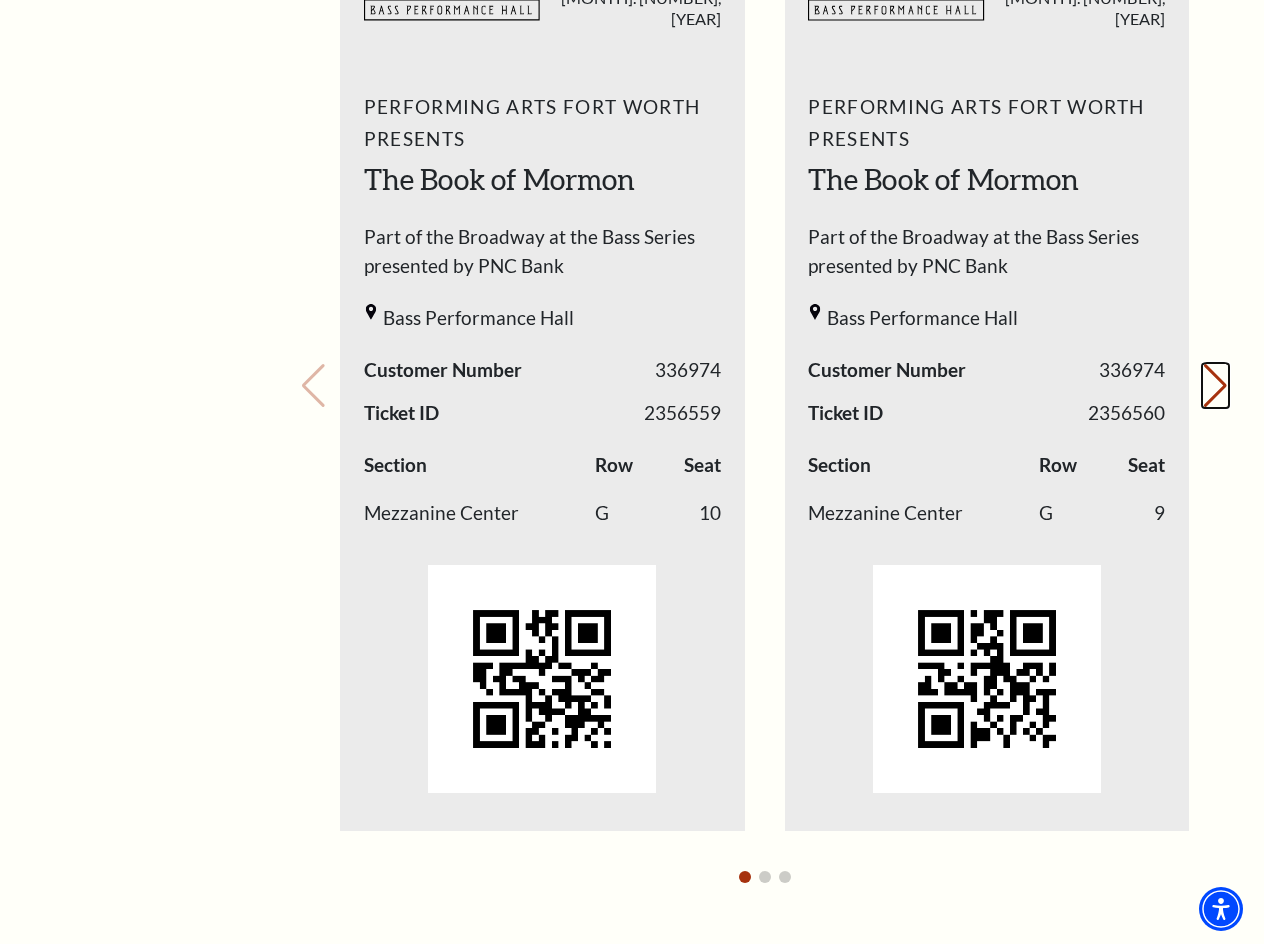 click on "Next slide." at bounding box center [1215, 386] 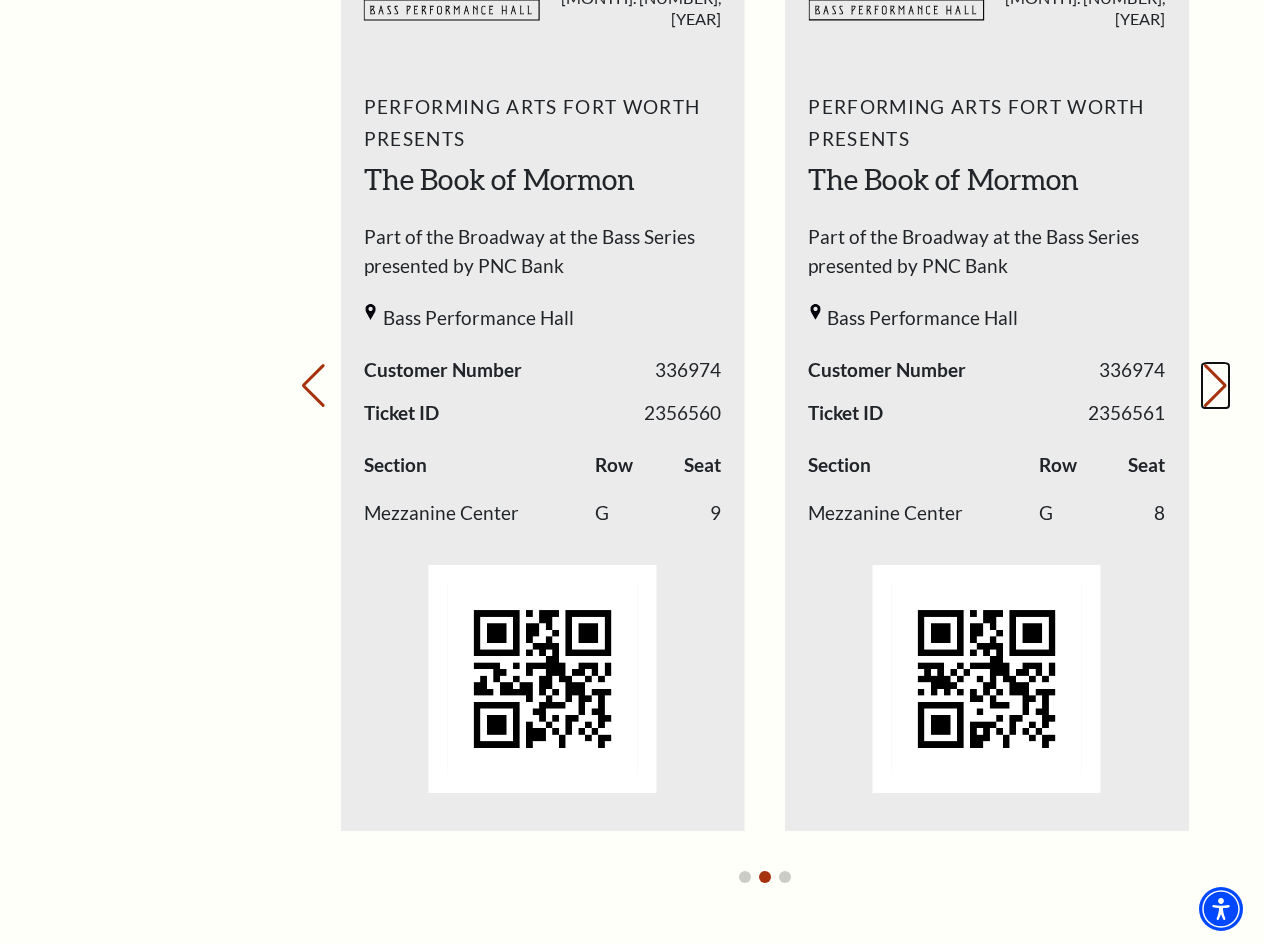 click on "Next slide." at bounding box center (1215, 386) 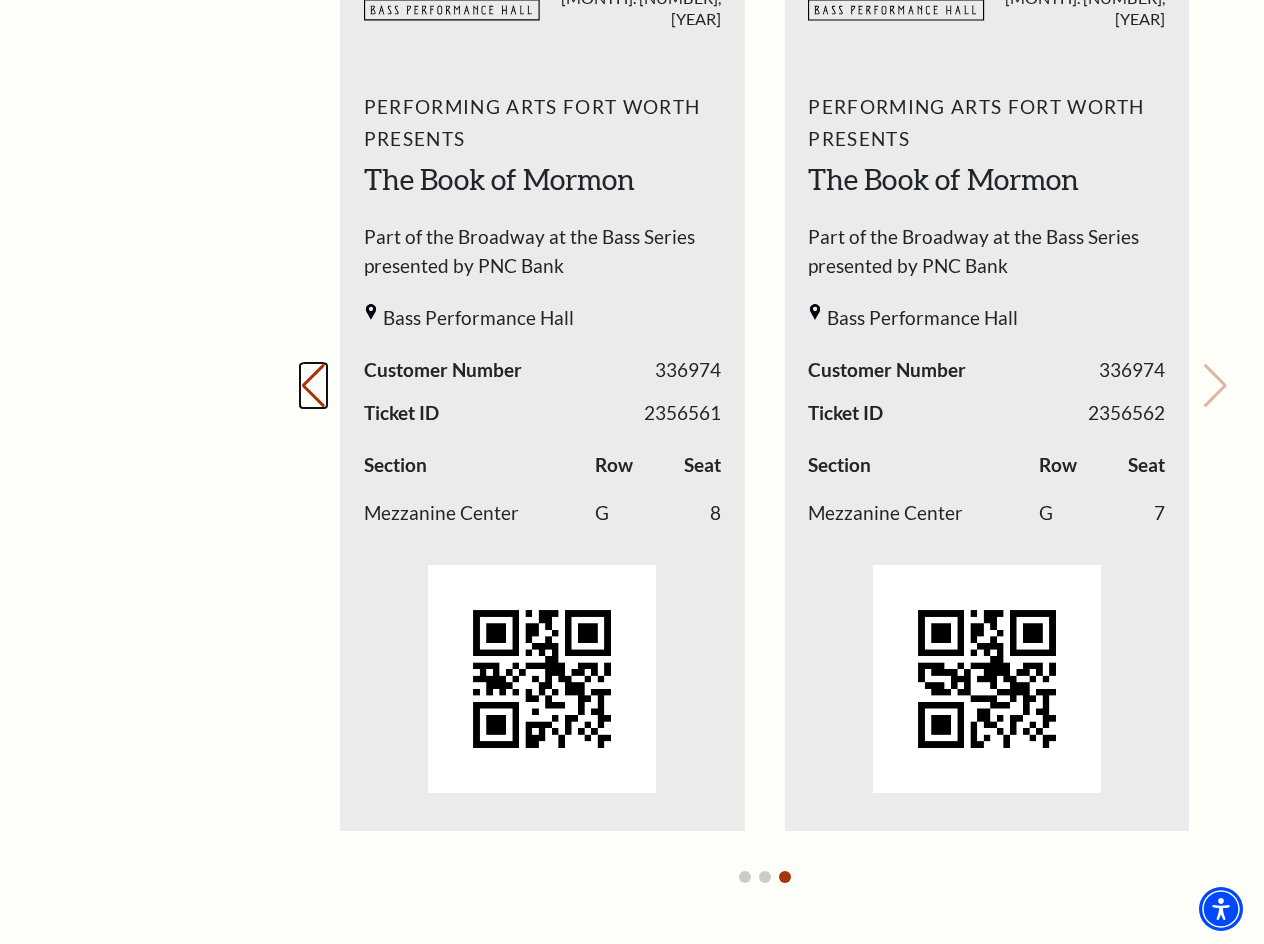 click on "Previous slide." at bounding box center (313, 386) 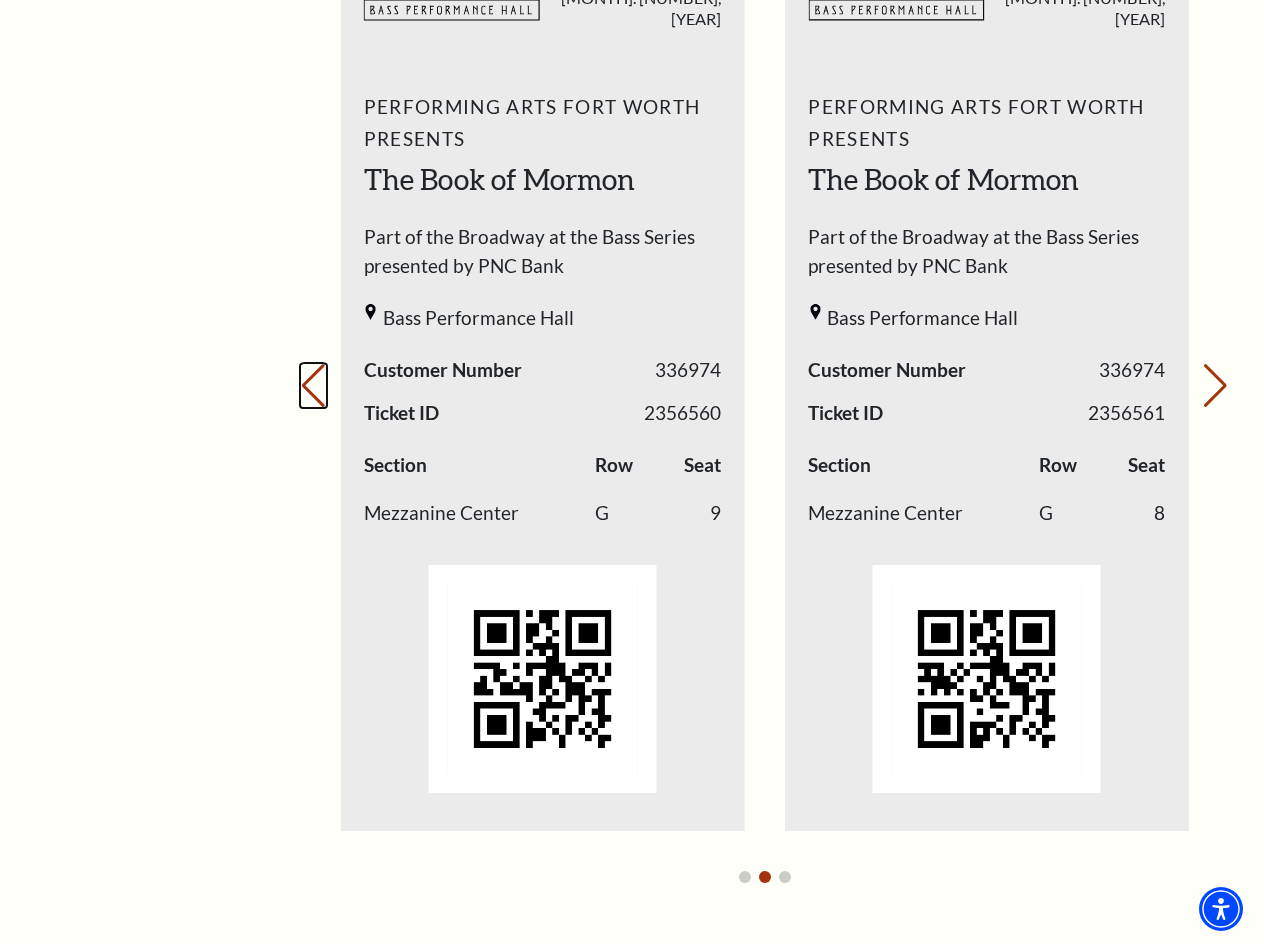 click on "Previous slide." at bounding box center (313, 386) 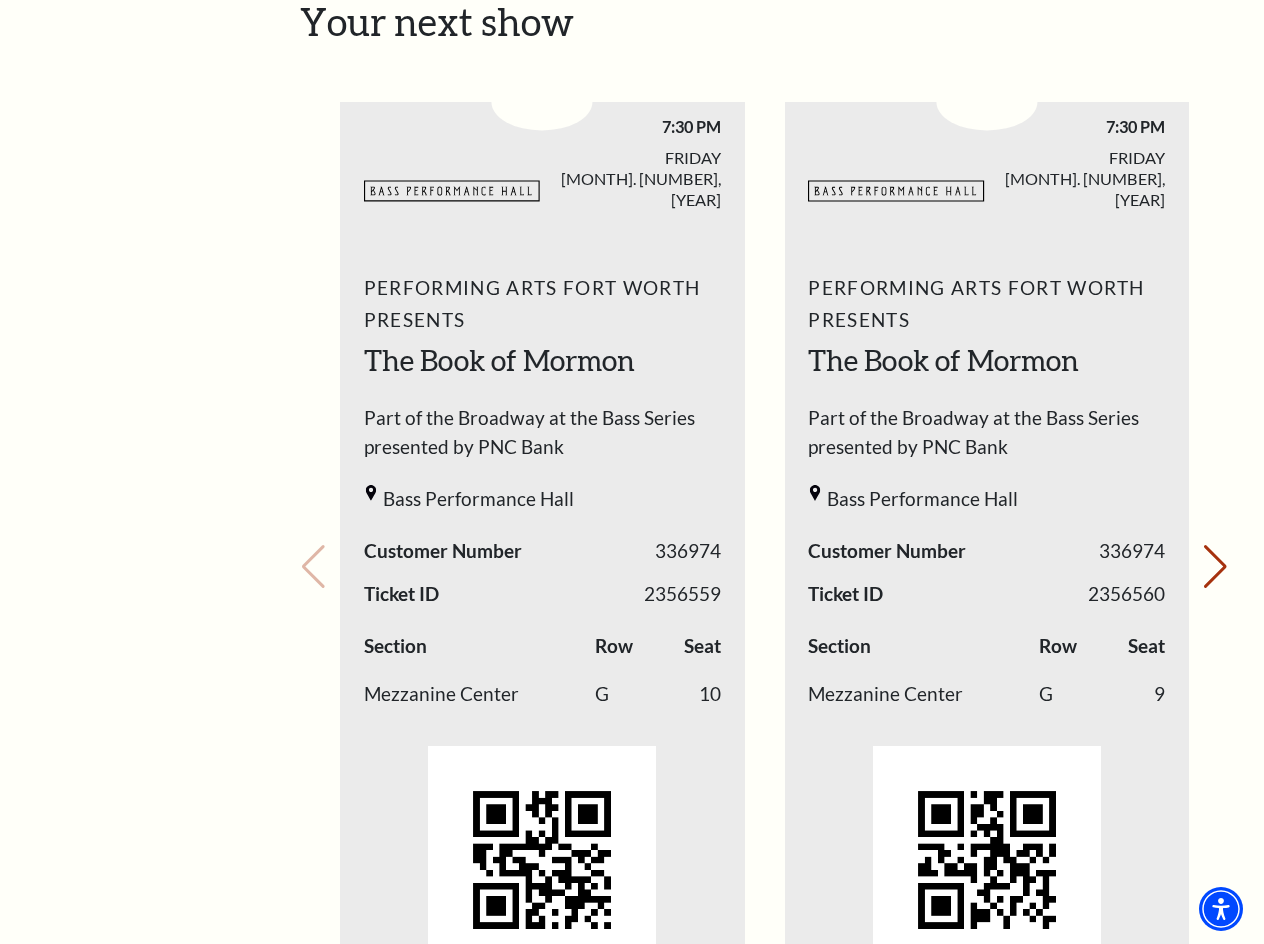 scroll, scrollTop: 800, scrollLeft: 0, axis: vertical 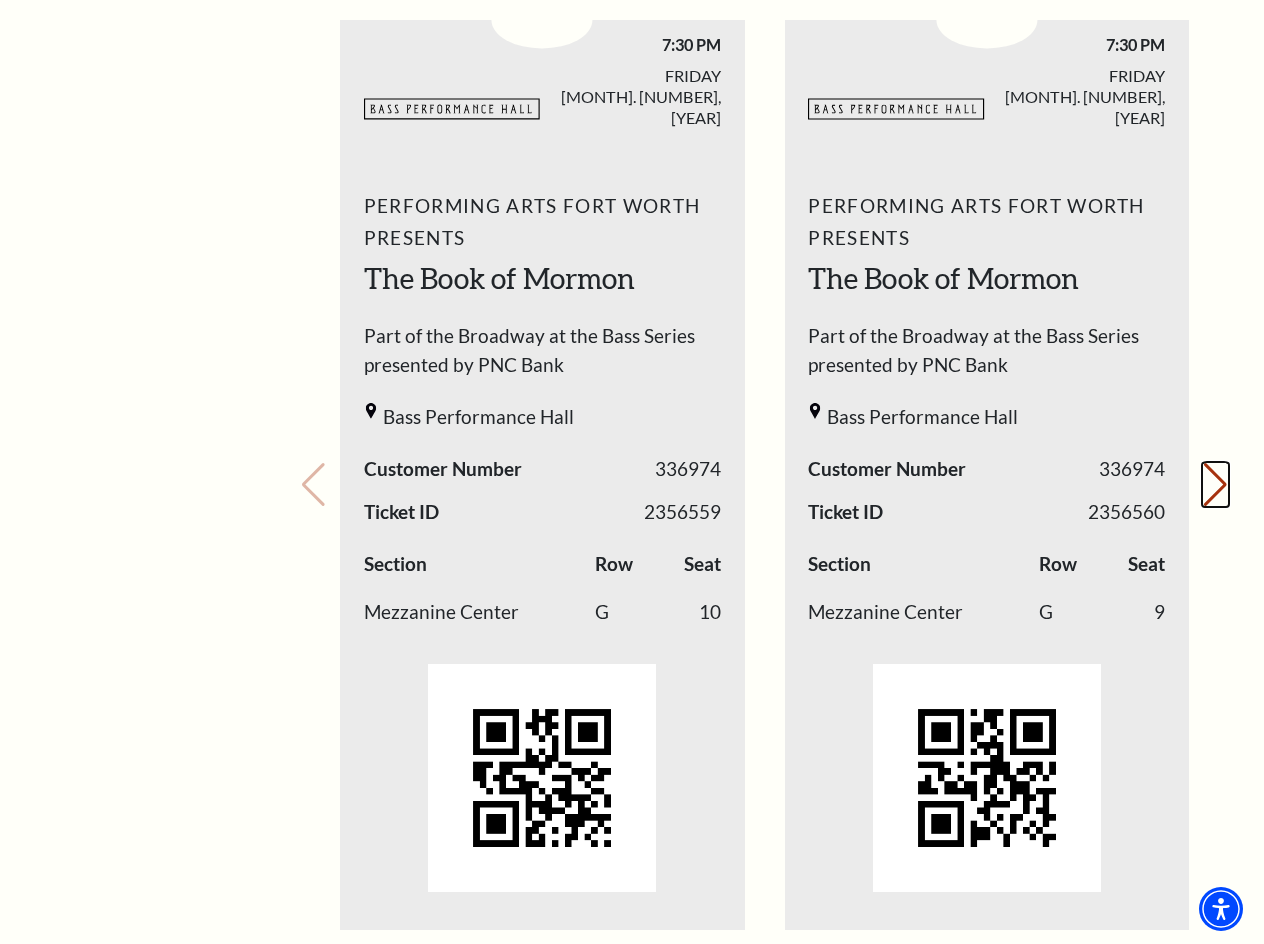 click on "Next slide." at bounding box center (1215, 485) 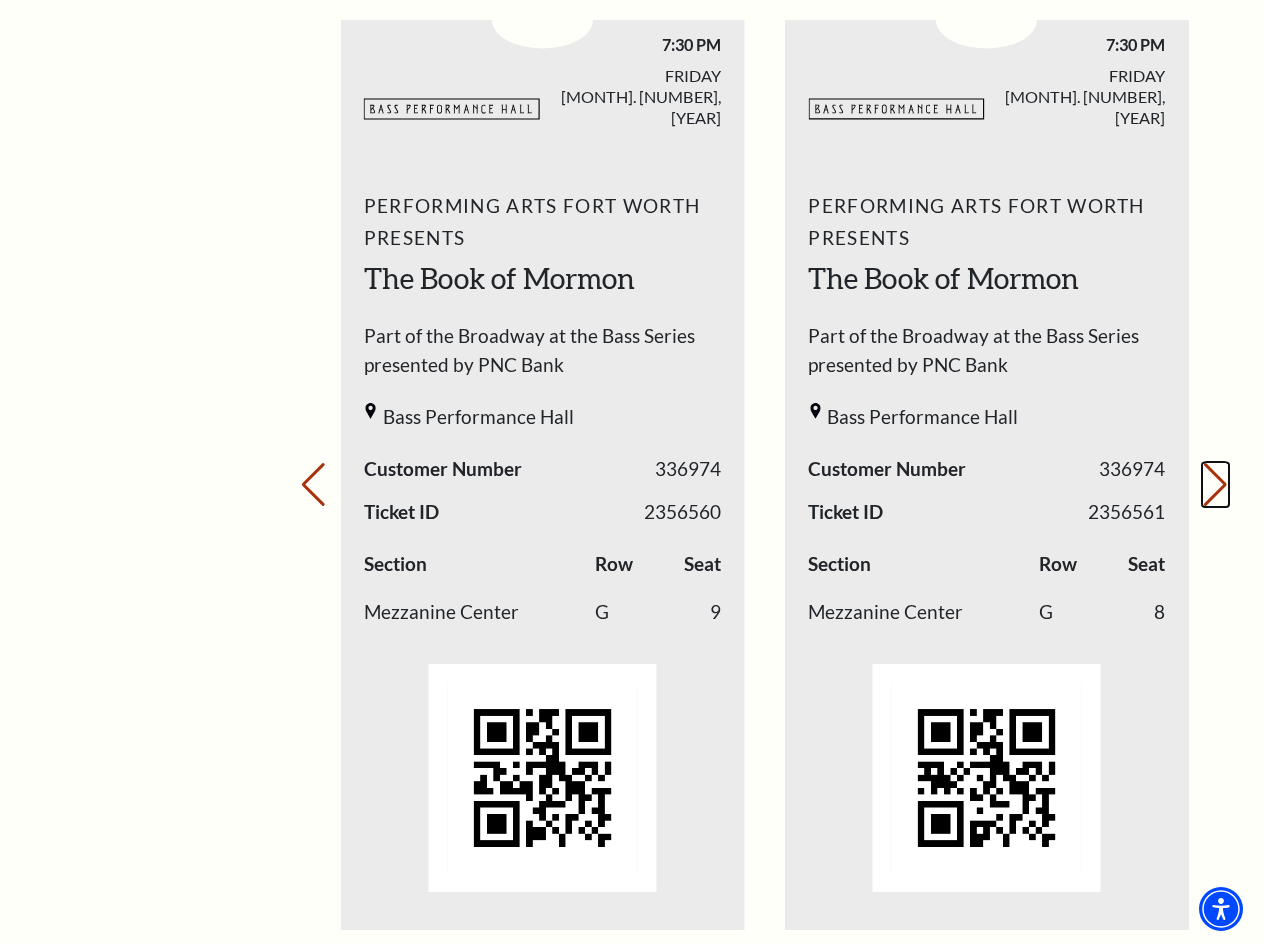 click on "Next slide." at bounding box center [1215, 485] 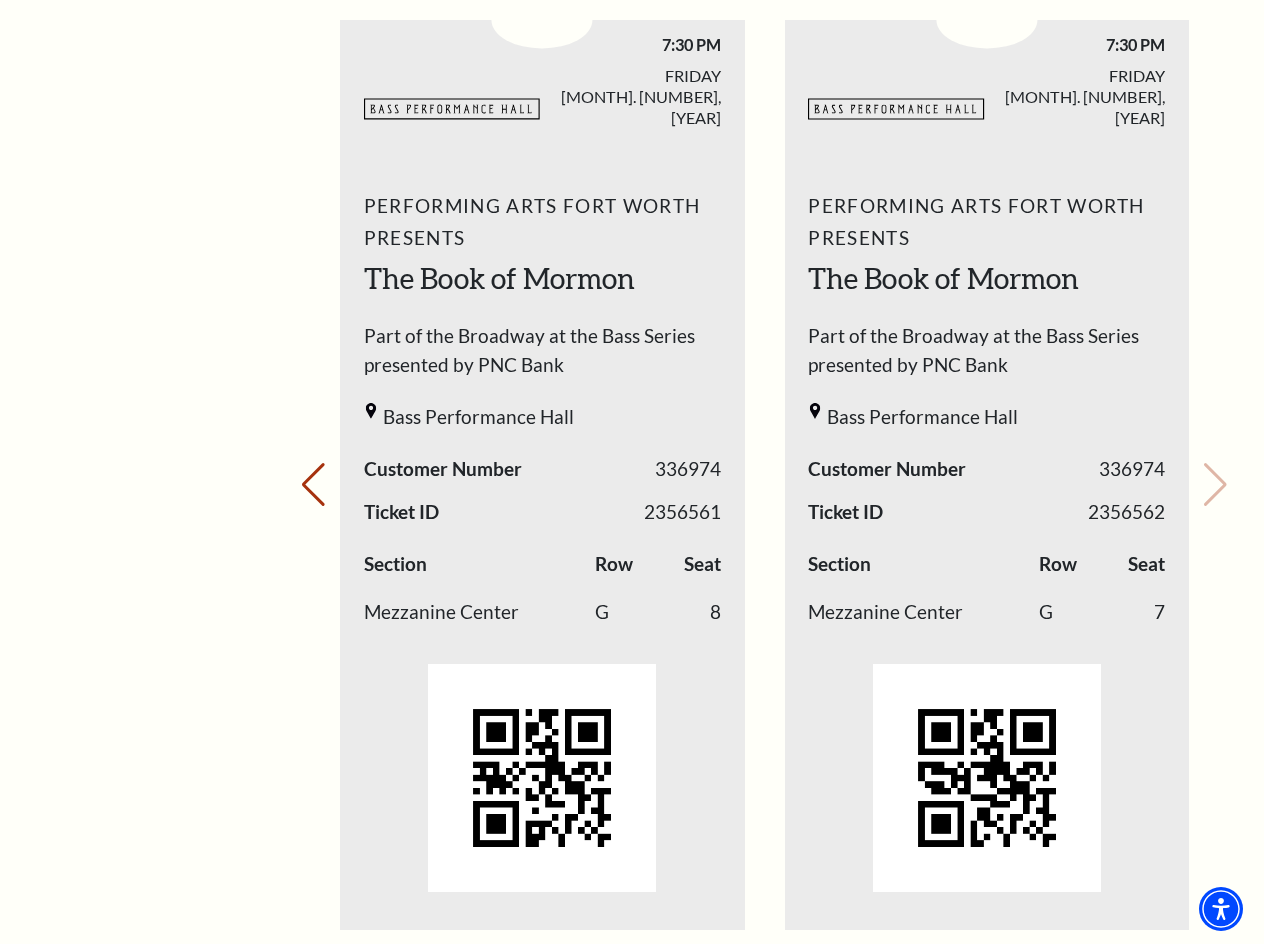 scroll, scrollTop: 0, scrollLeft: 0, axis: both 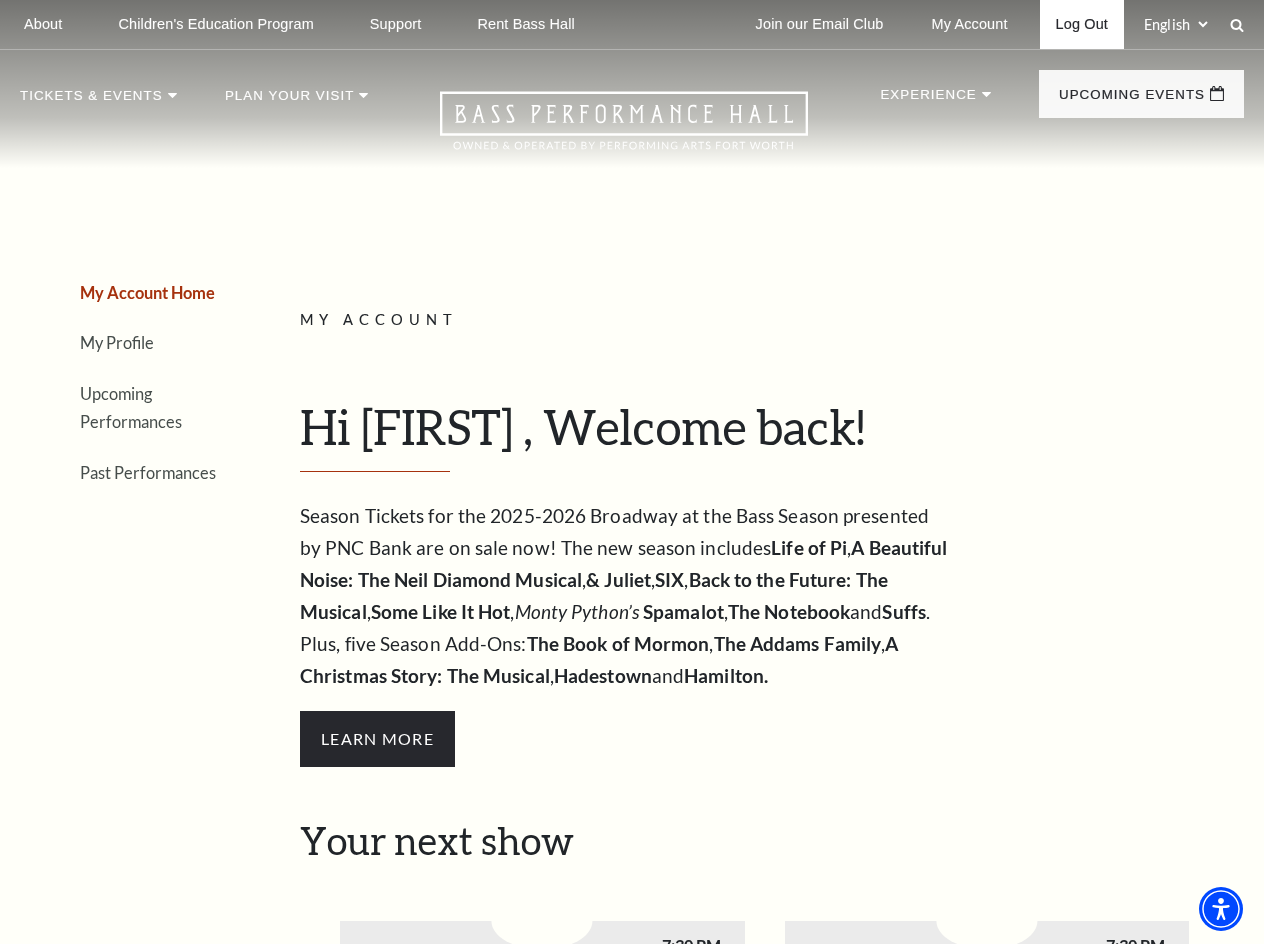 click on "Log Out" at bounding box center (1082, 24) 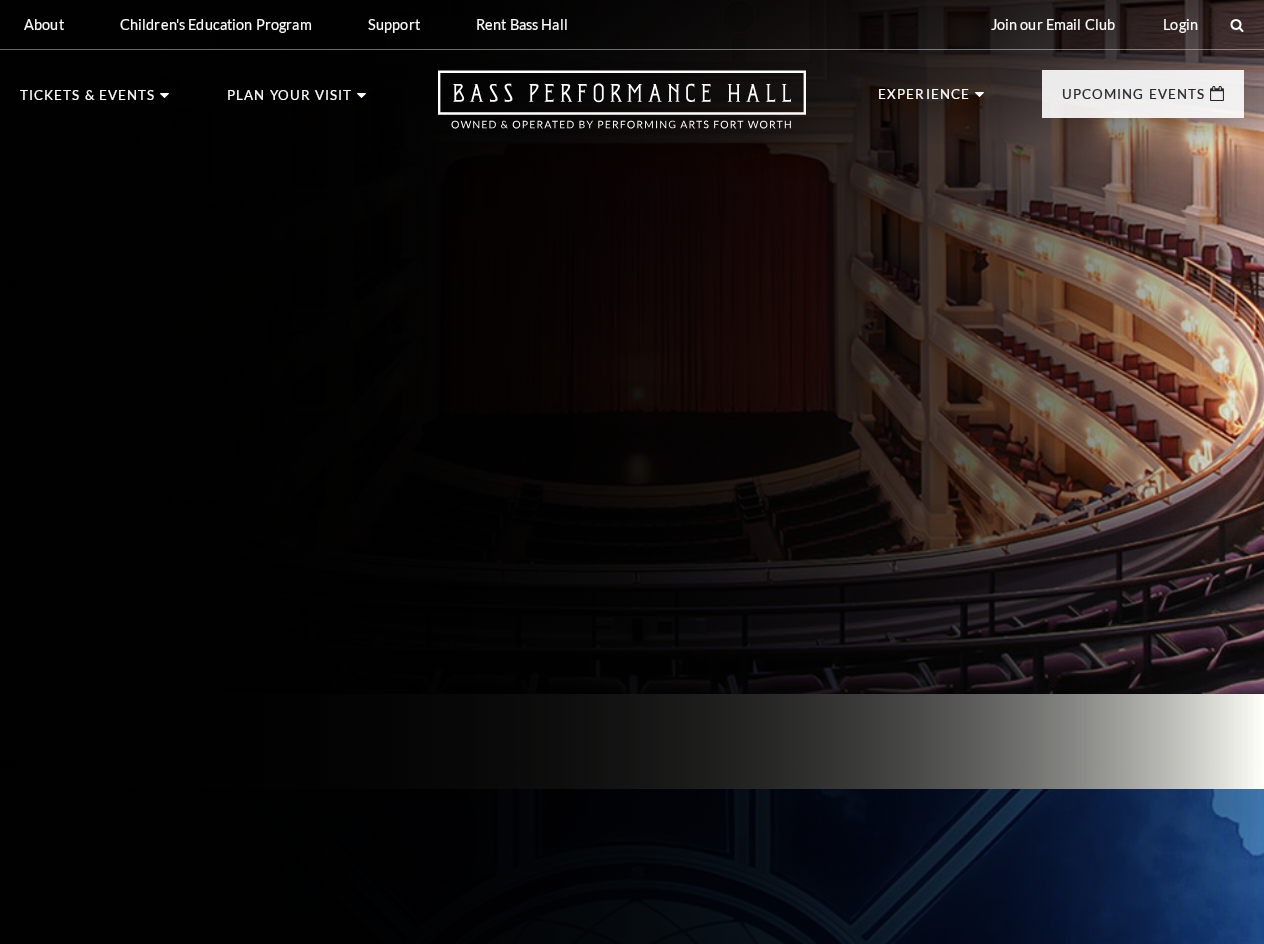 scroll, scrollTop: 0, scrollLeft: 0, axis: both 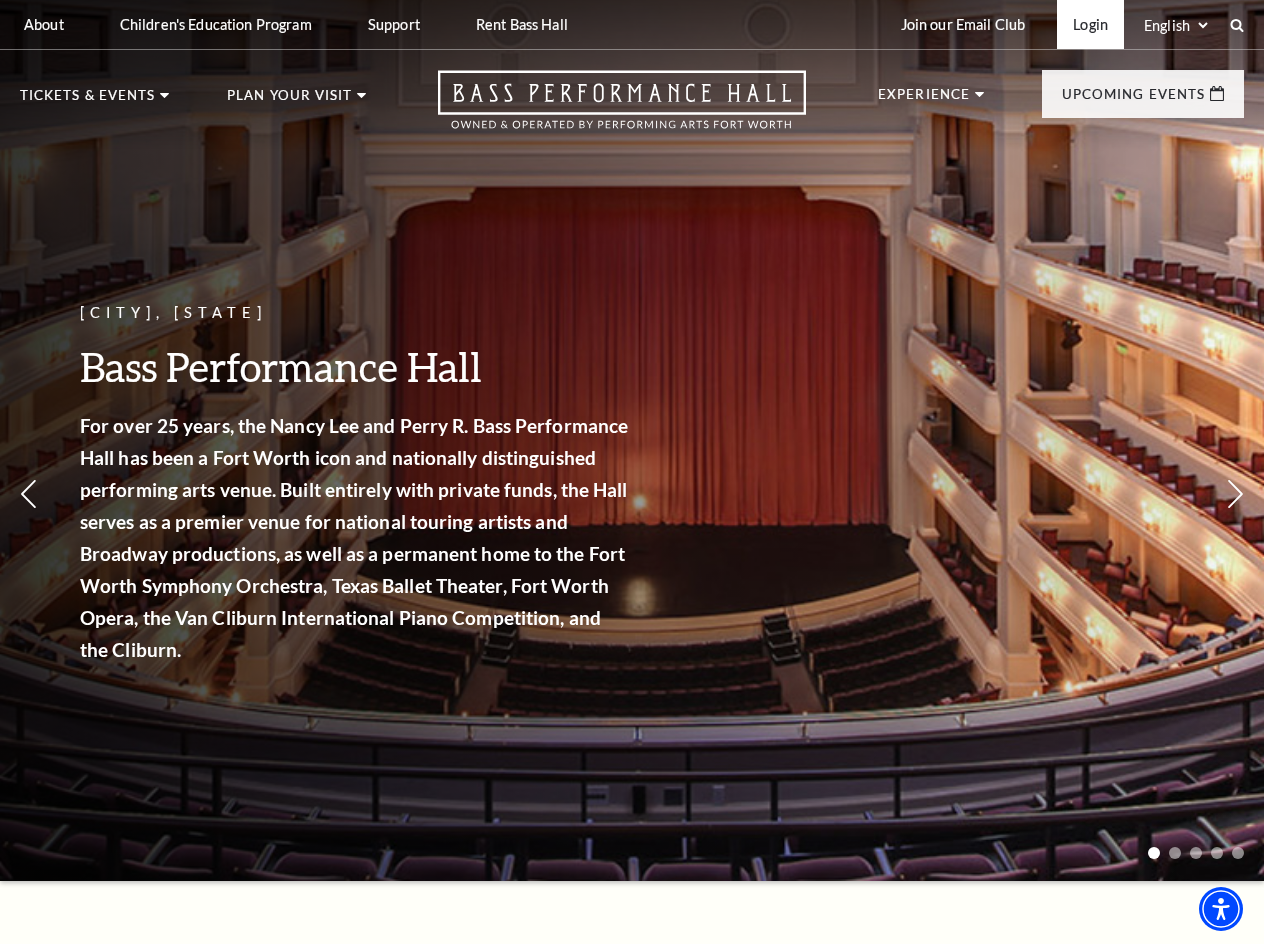 click on "Login" at bounding box center (1090, 24) 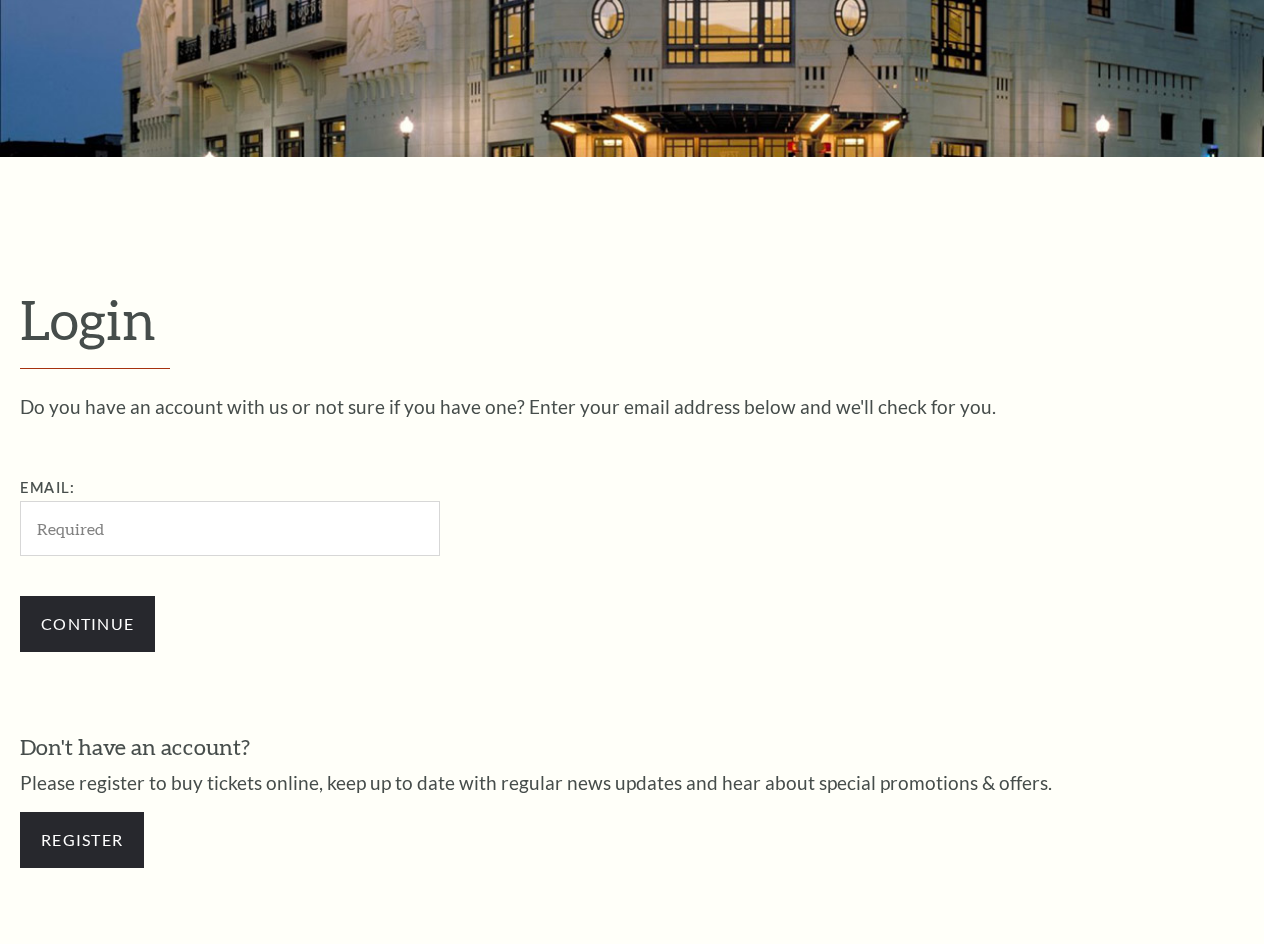scroll, scrollTop: 0, scrollLeft: 0, axis: both 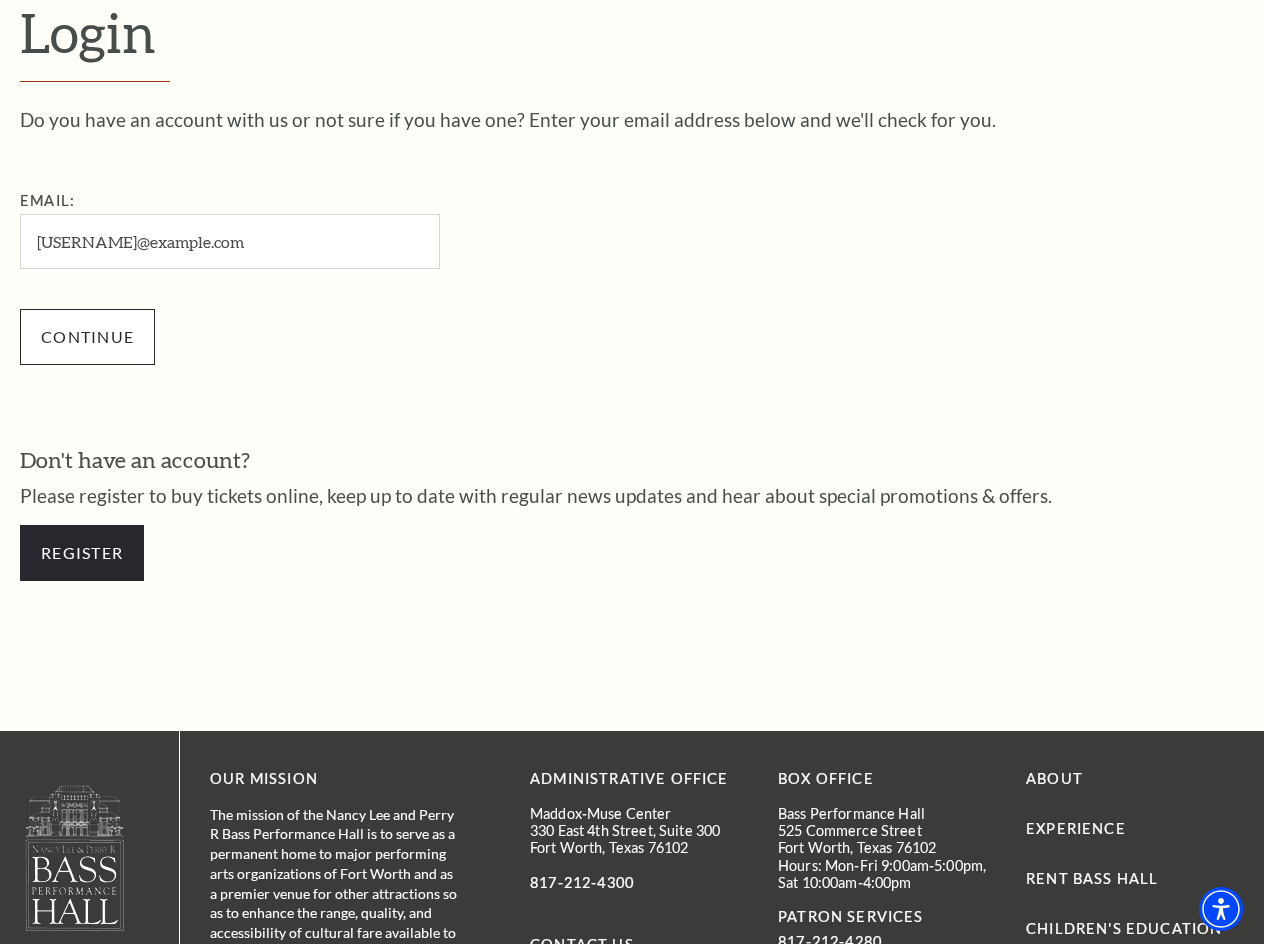 type on "[USERNAME]@example.com" 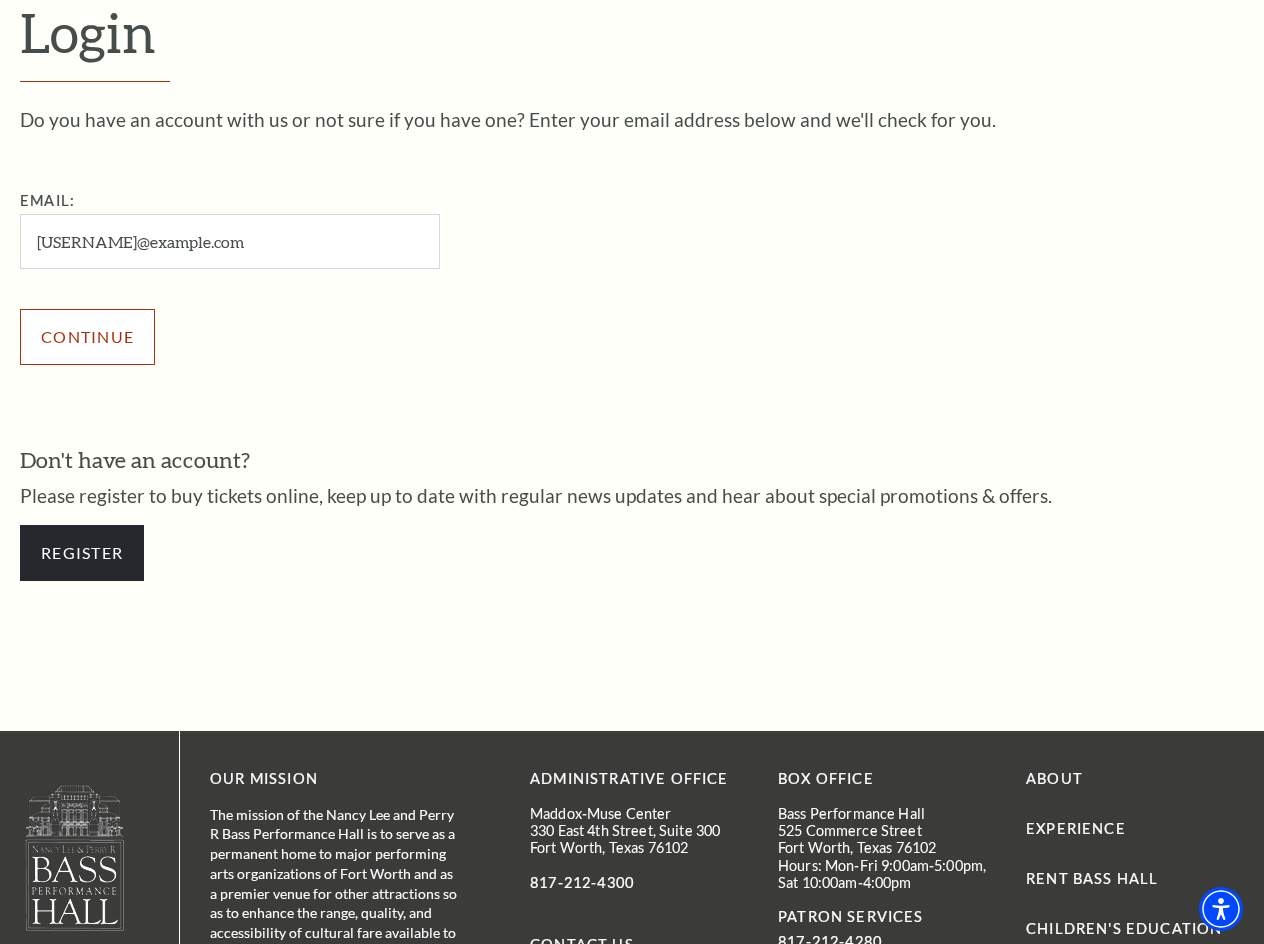 click on "Continue" at bounding box center (87, 337) 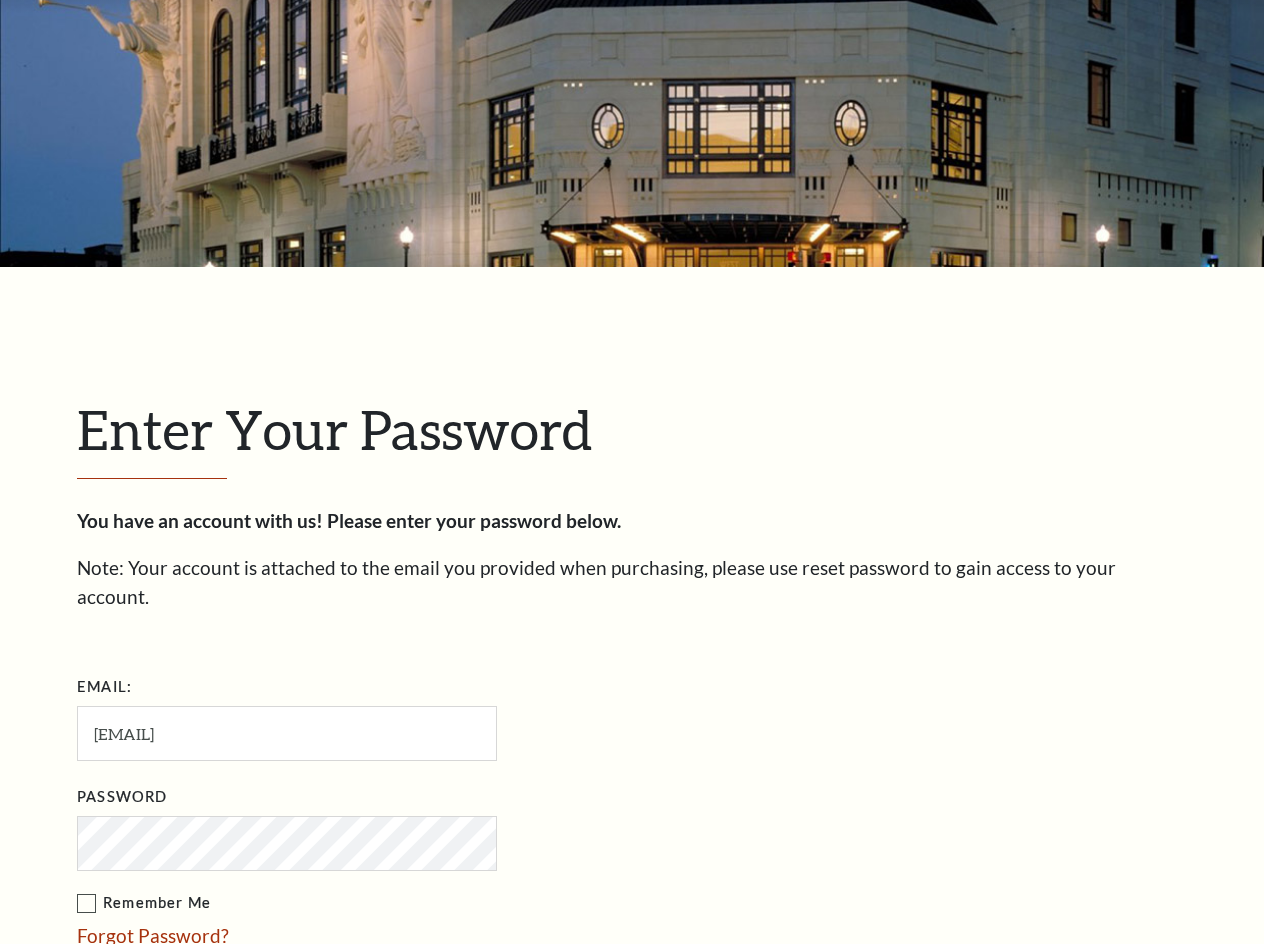 scroll, scrollTop: 0, scrollLeft: 0, axis: both 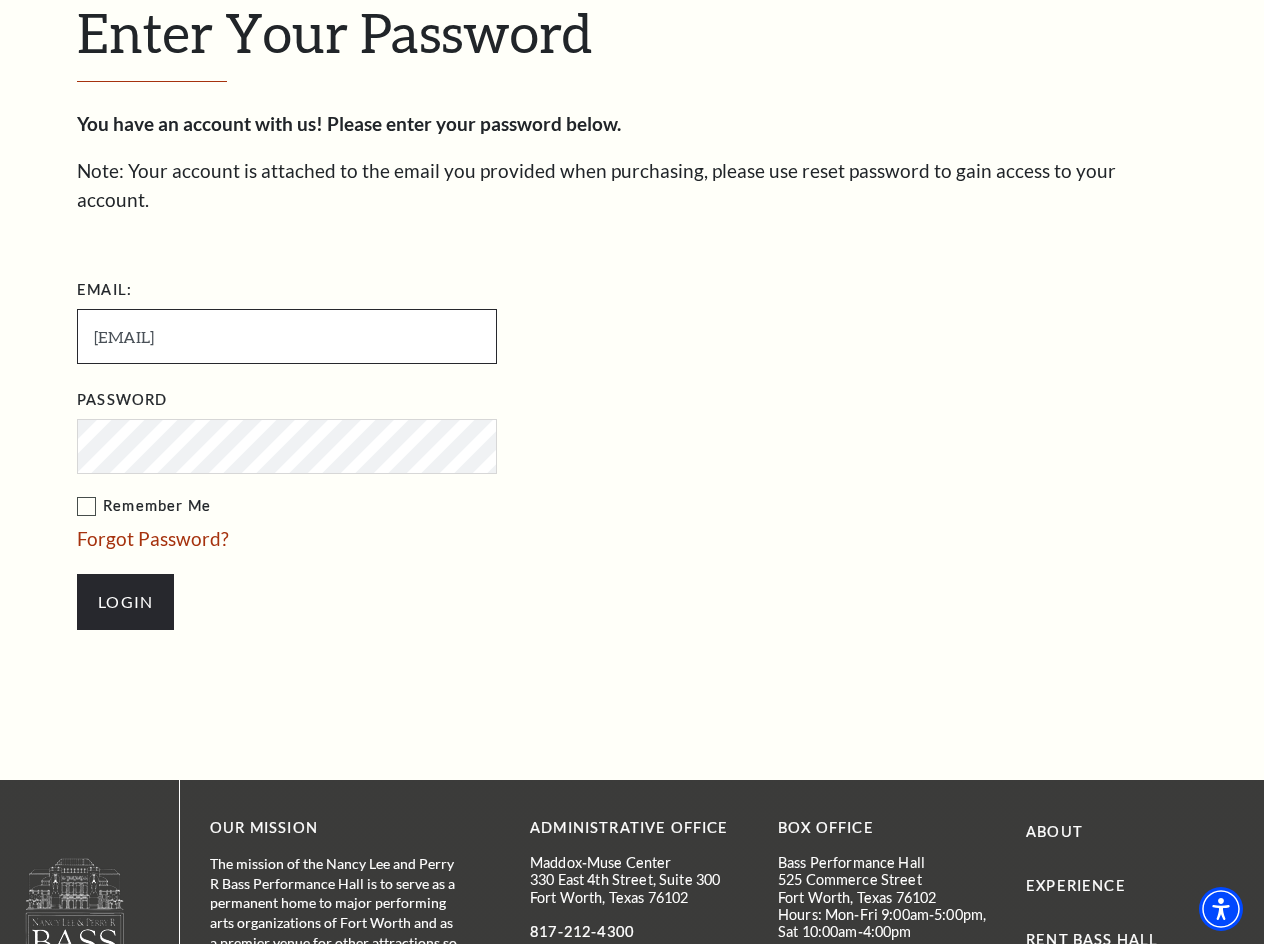 drag, startPoint x: 156, startPoint y: 314, endPoint x: 96, endPoint y: 310, distance: 60.133186 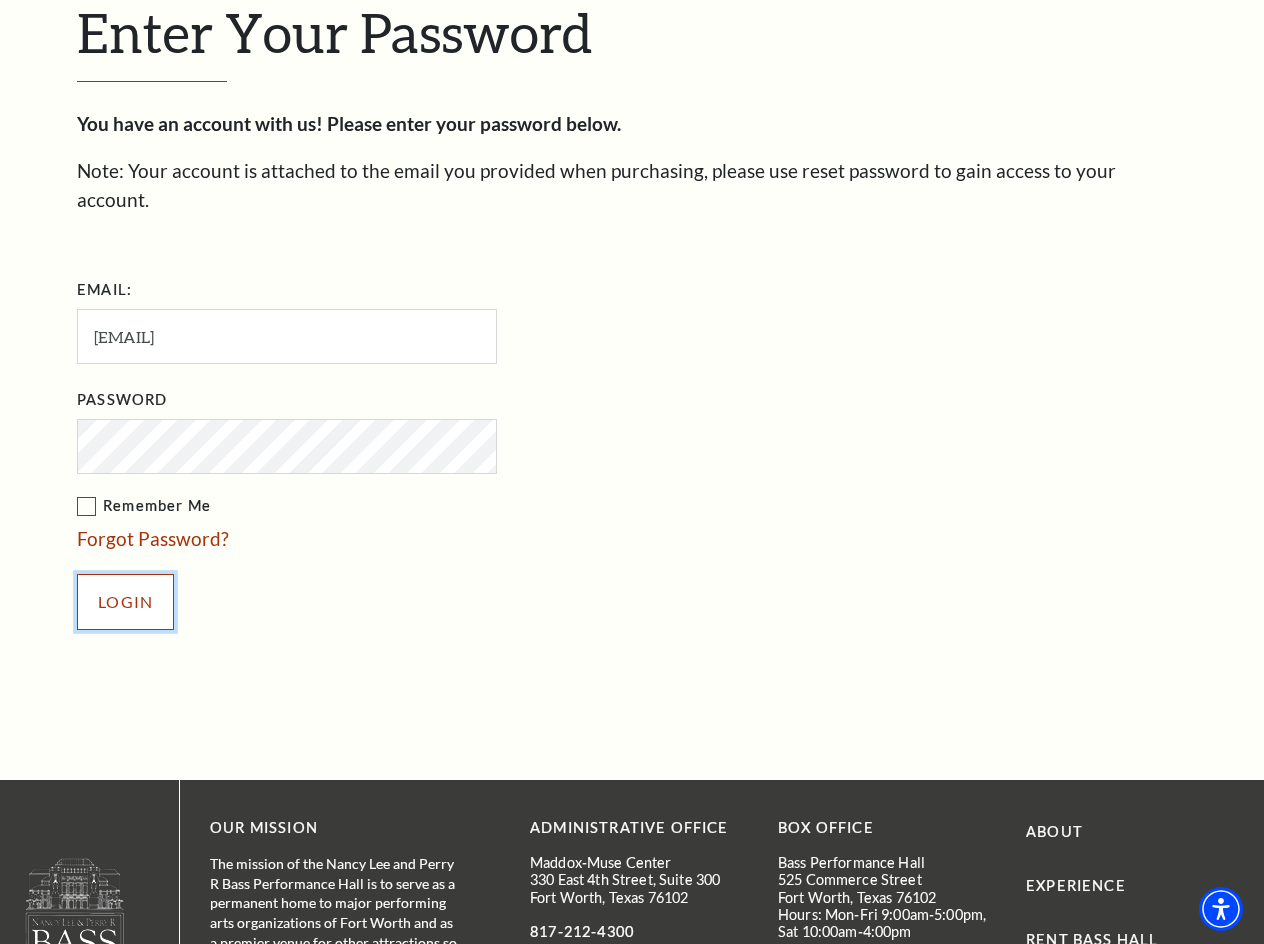 click on "Login" at bounding box center [125, 602] 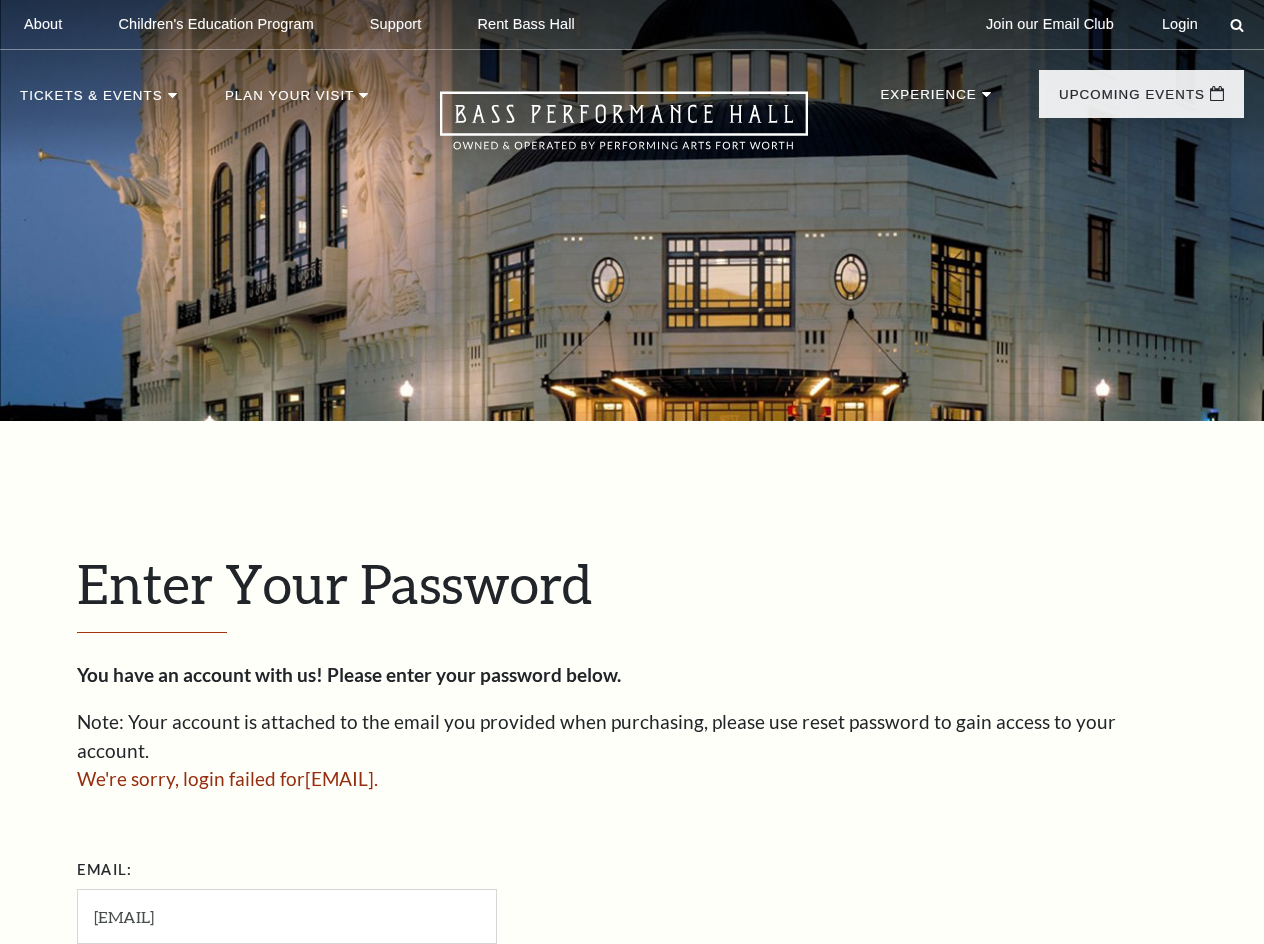 scroll, scrollTop: 526, scrollLeft: 0, axis: vertical 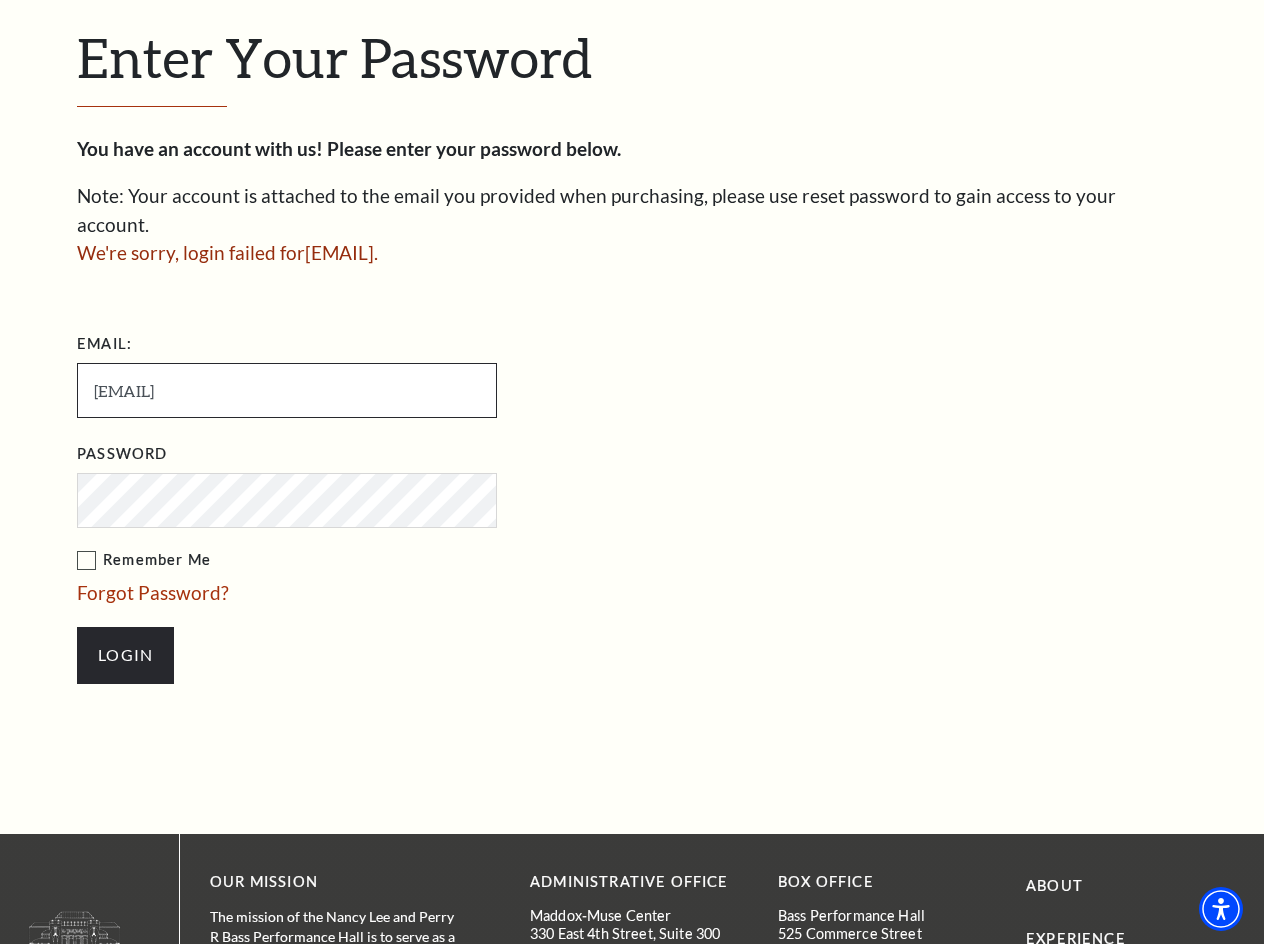drag, startPoint x: 156, startPoint y: 363, endPoint x: 93, endPoint y: 369, distance: 63.28507 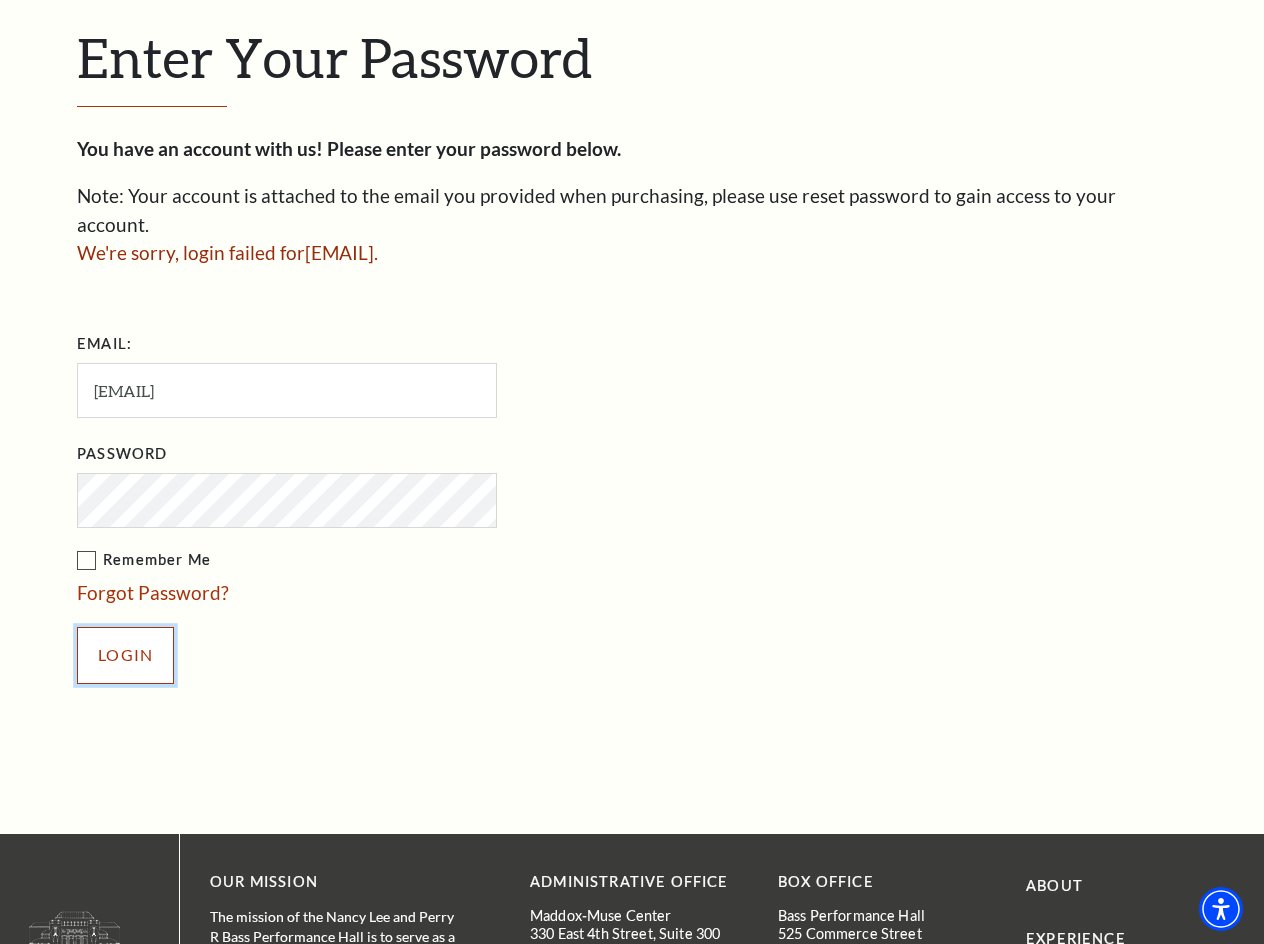 click on "Login" at bounding box center (125, 655) 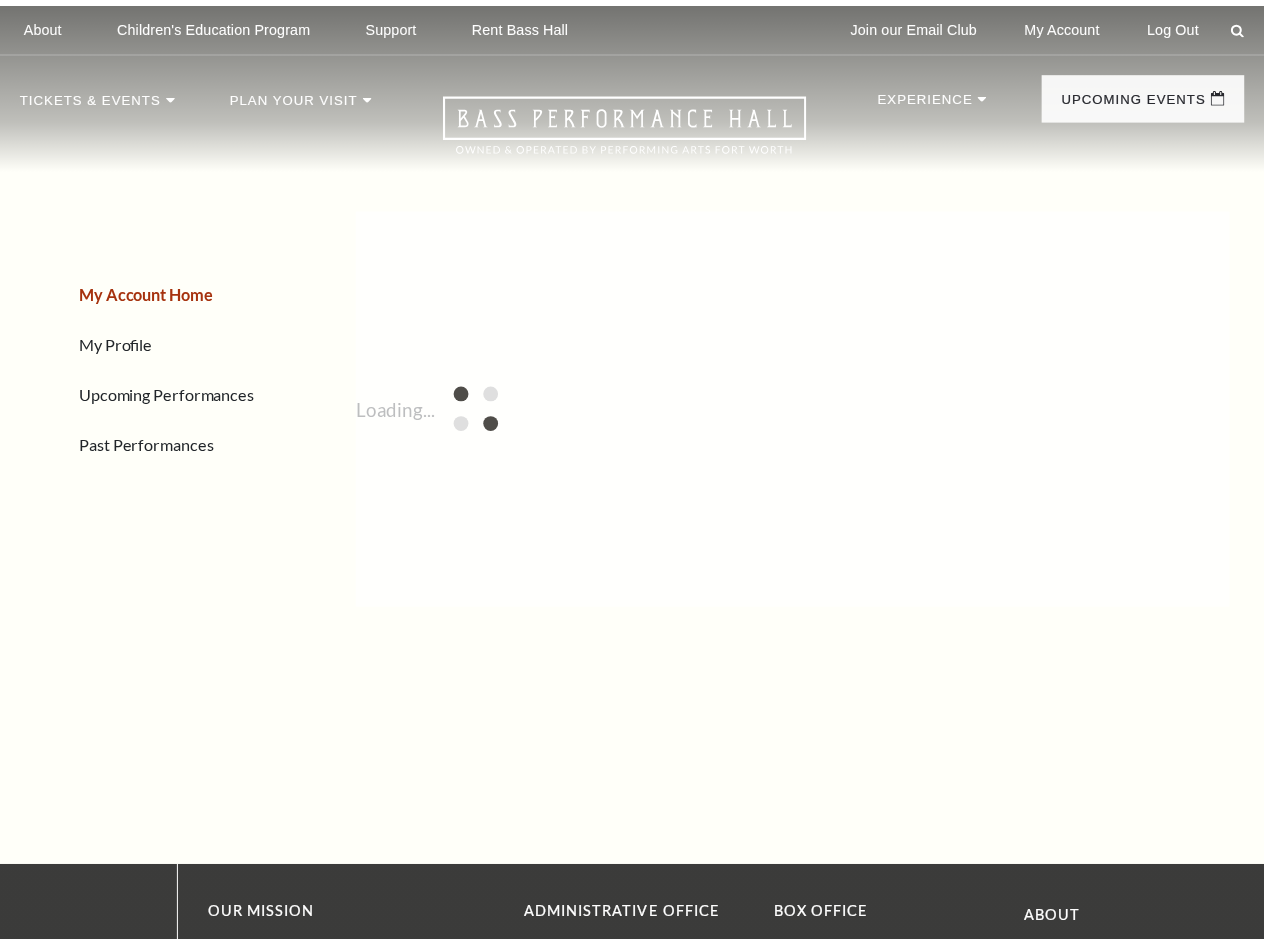 scroll, scrollTop: 0, scrollLeft: 0, axis: both 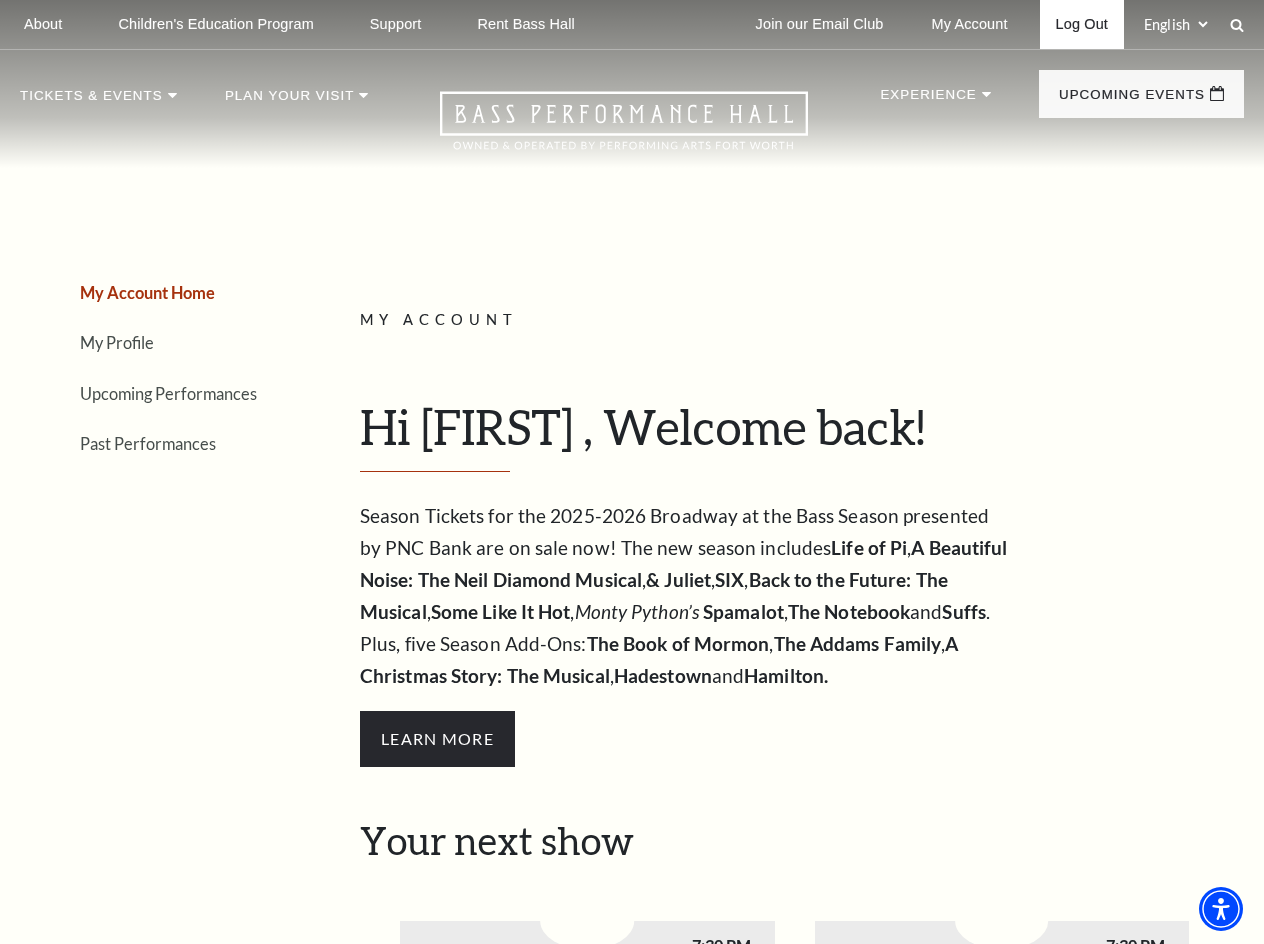 click on "Log Out" at bounding box center (1082, 24) 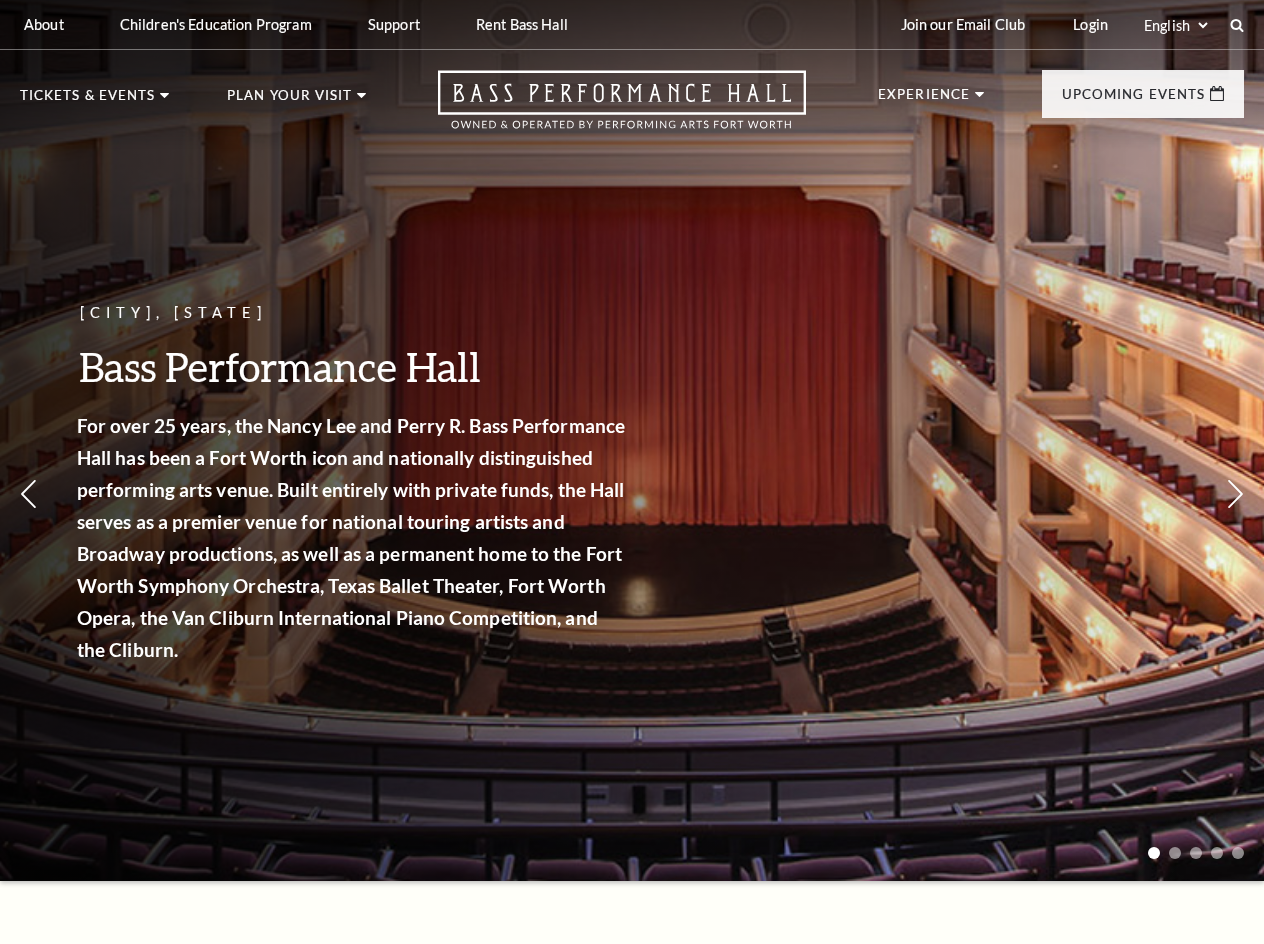 scroll, scrollTop: 0, scrollLeft: 0, axis: both 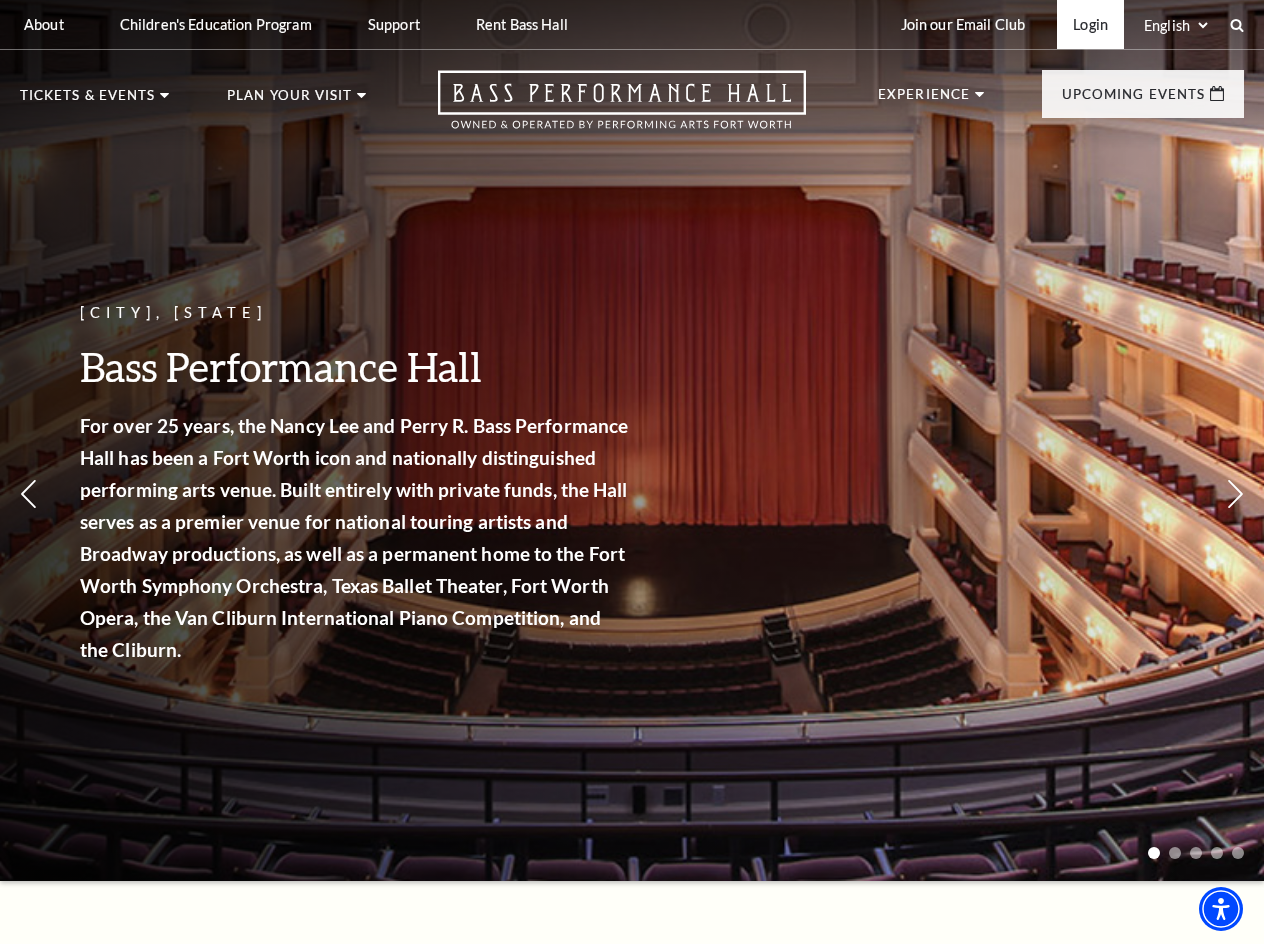 click on "Login" at bounding box center [1090, 24] 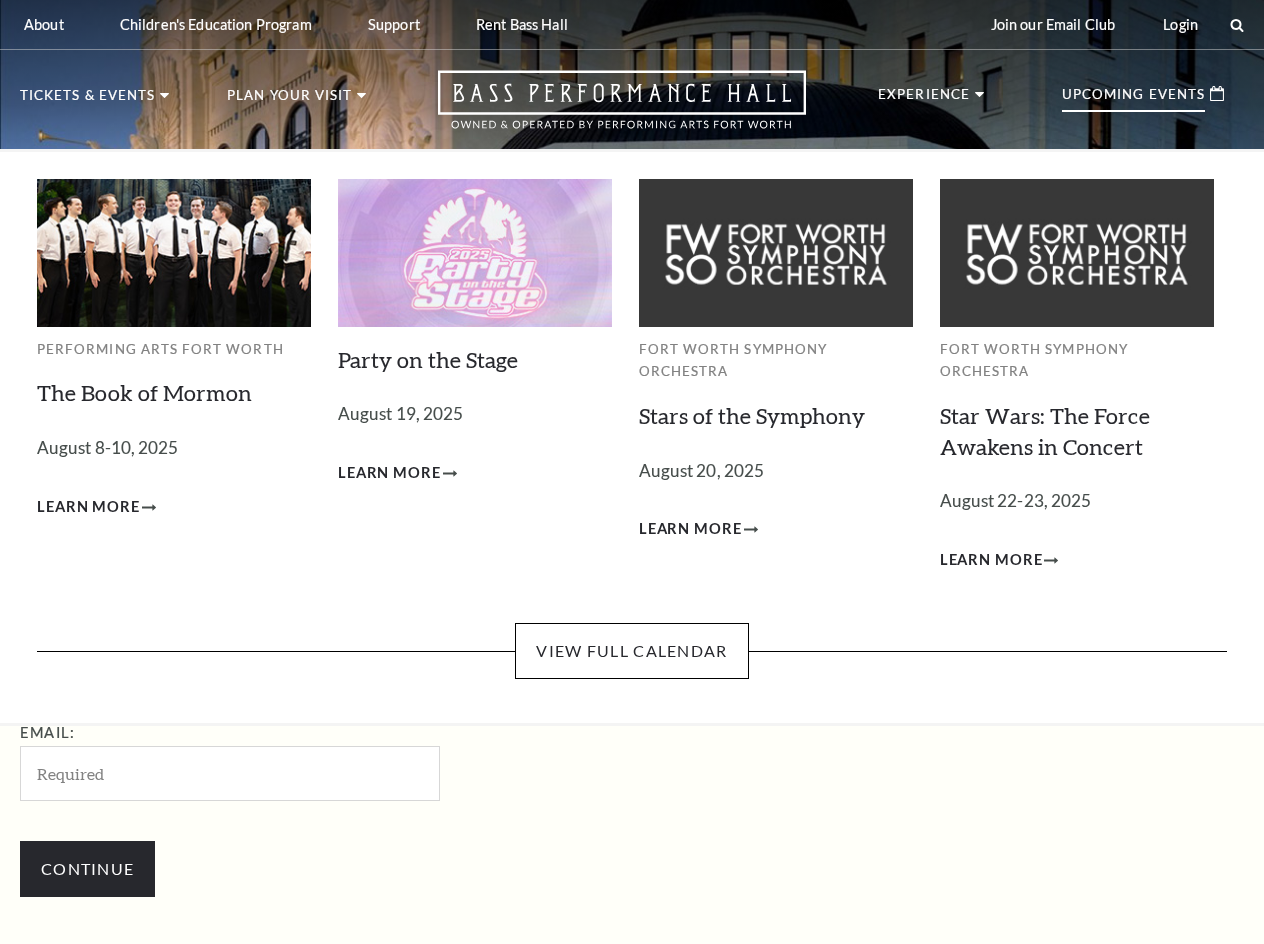 scroll, scrollTop: 0, scrollLeft: 0, axis: both 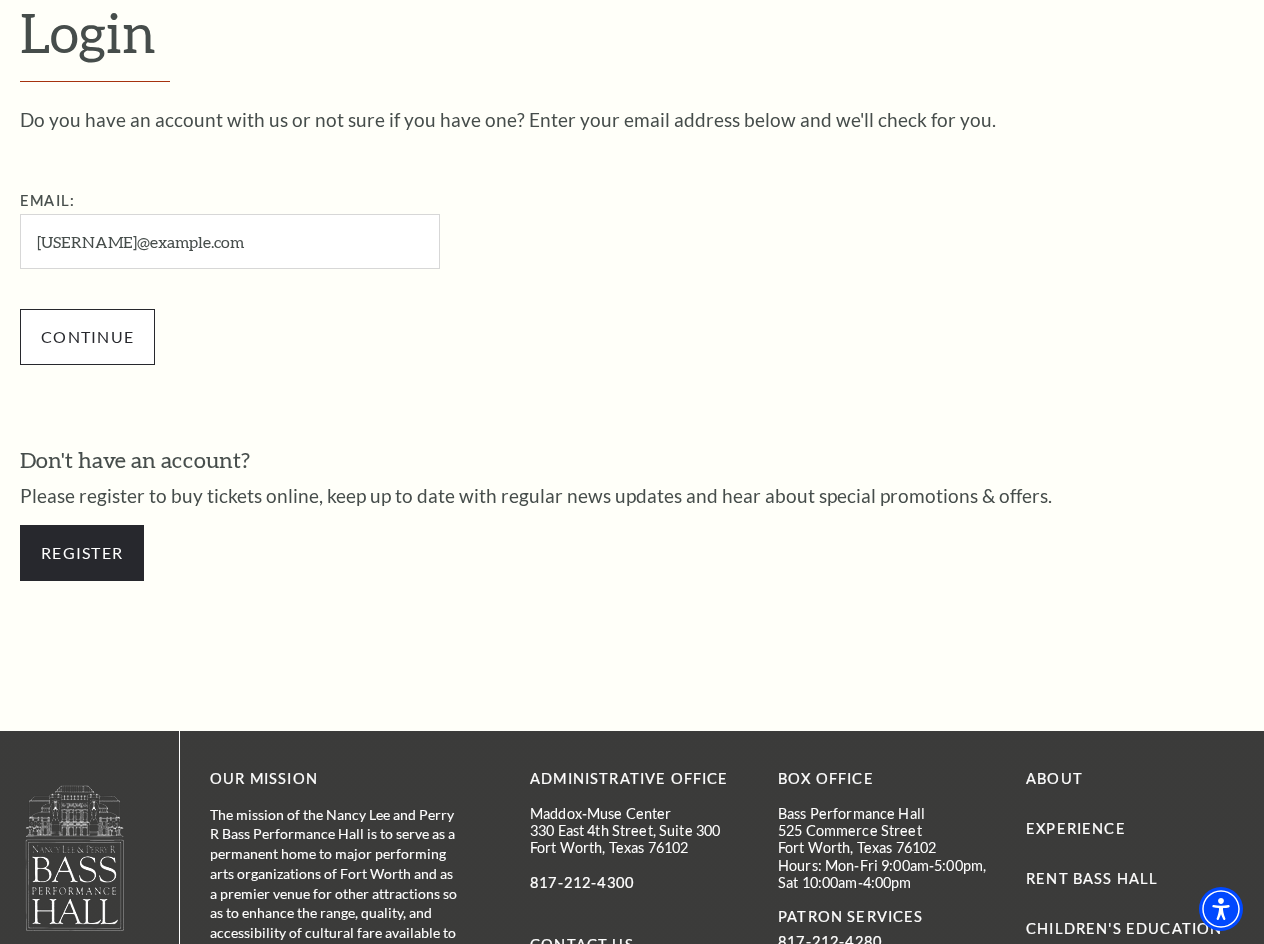 type on "[EMAIL]" 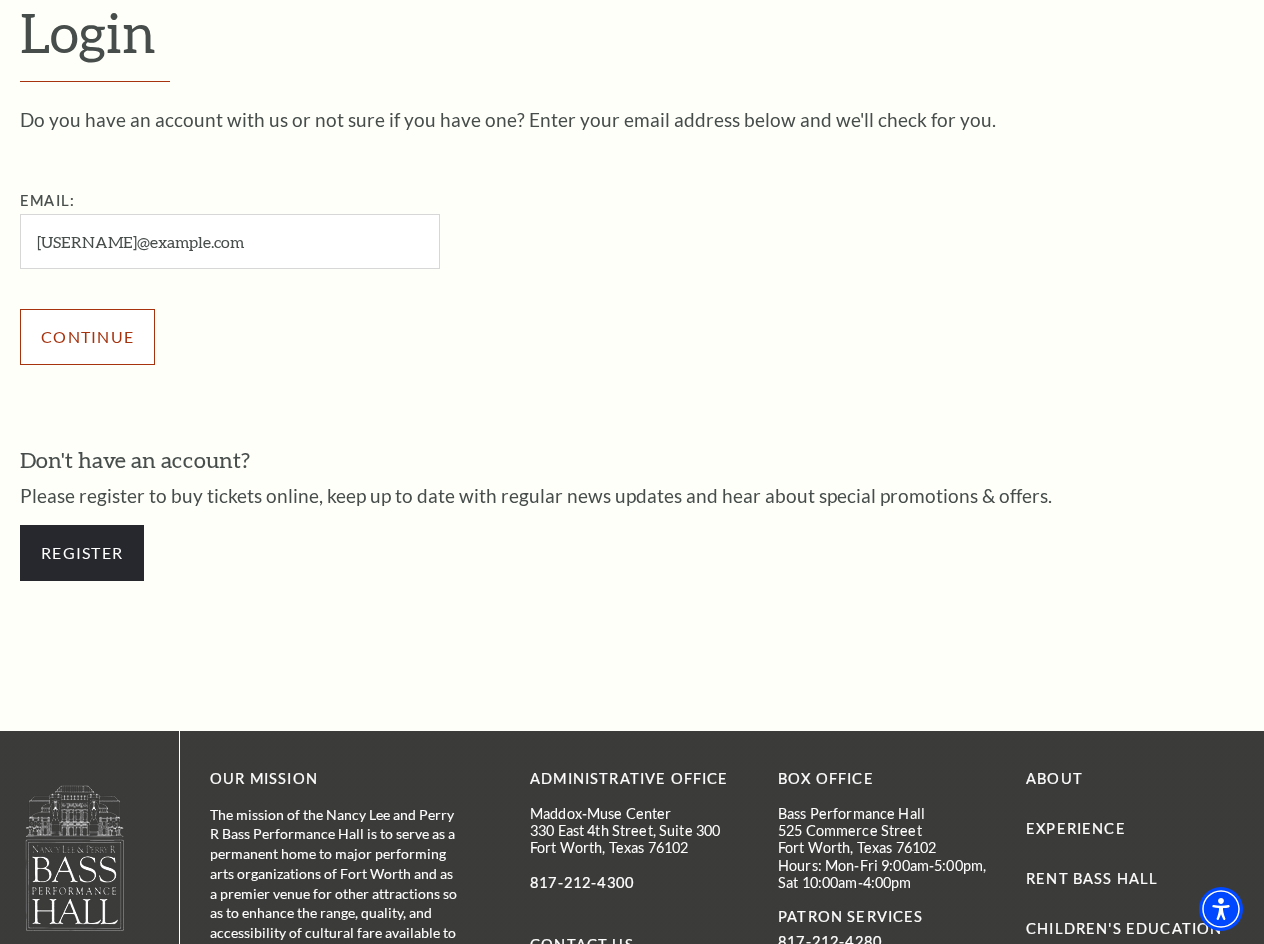 click on "Continue" at bounding box center (87, 337) 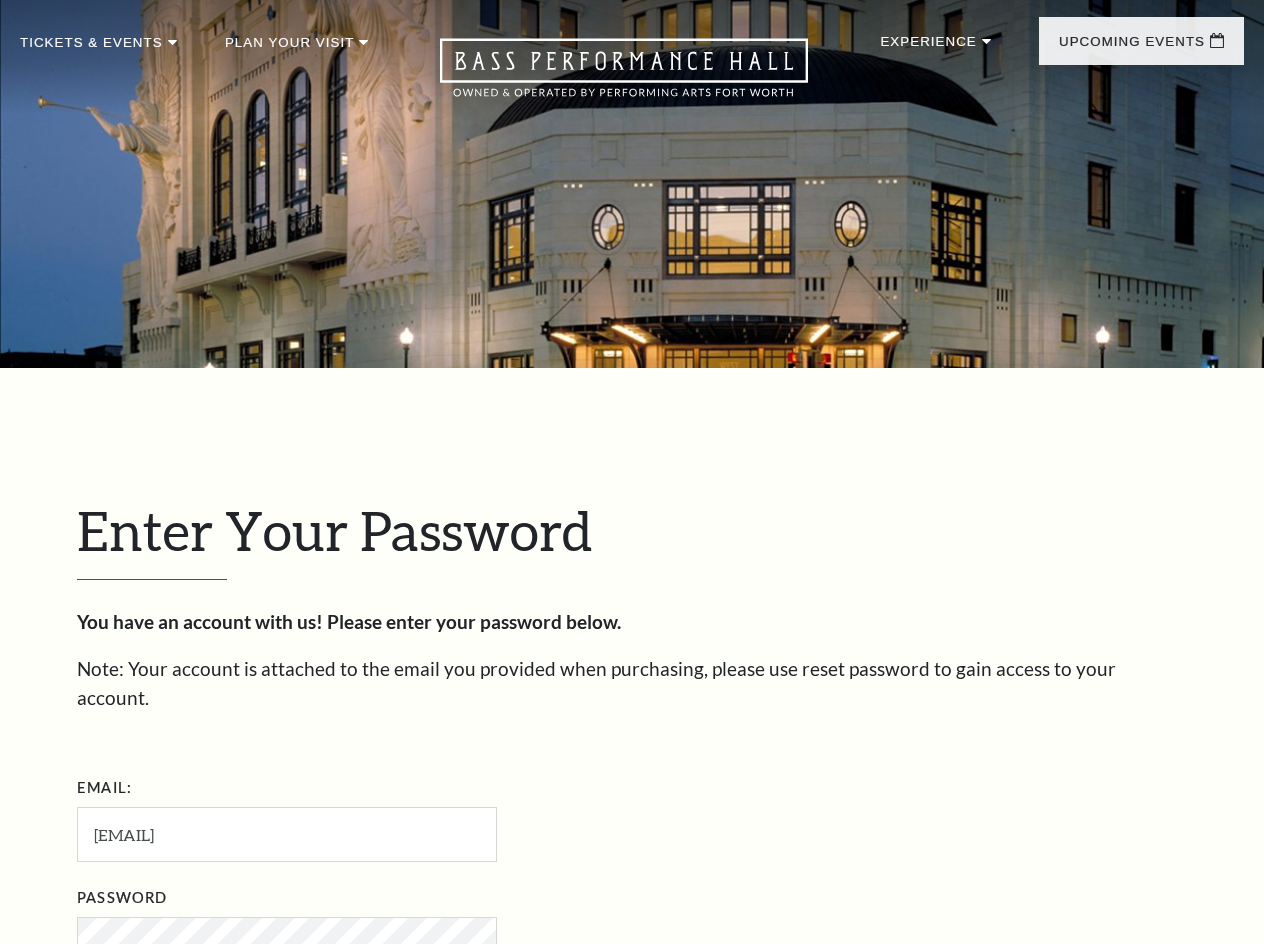 scroll, scrollTop: 0, scrollLeft: 0, axis: both 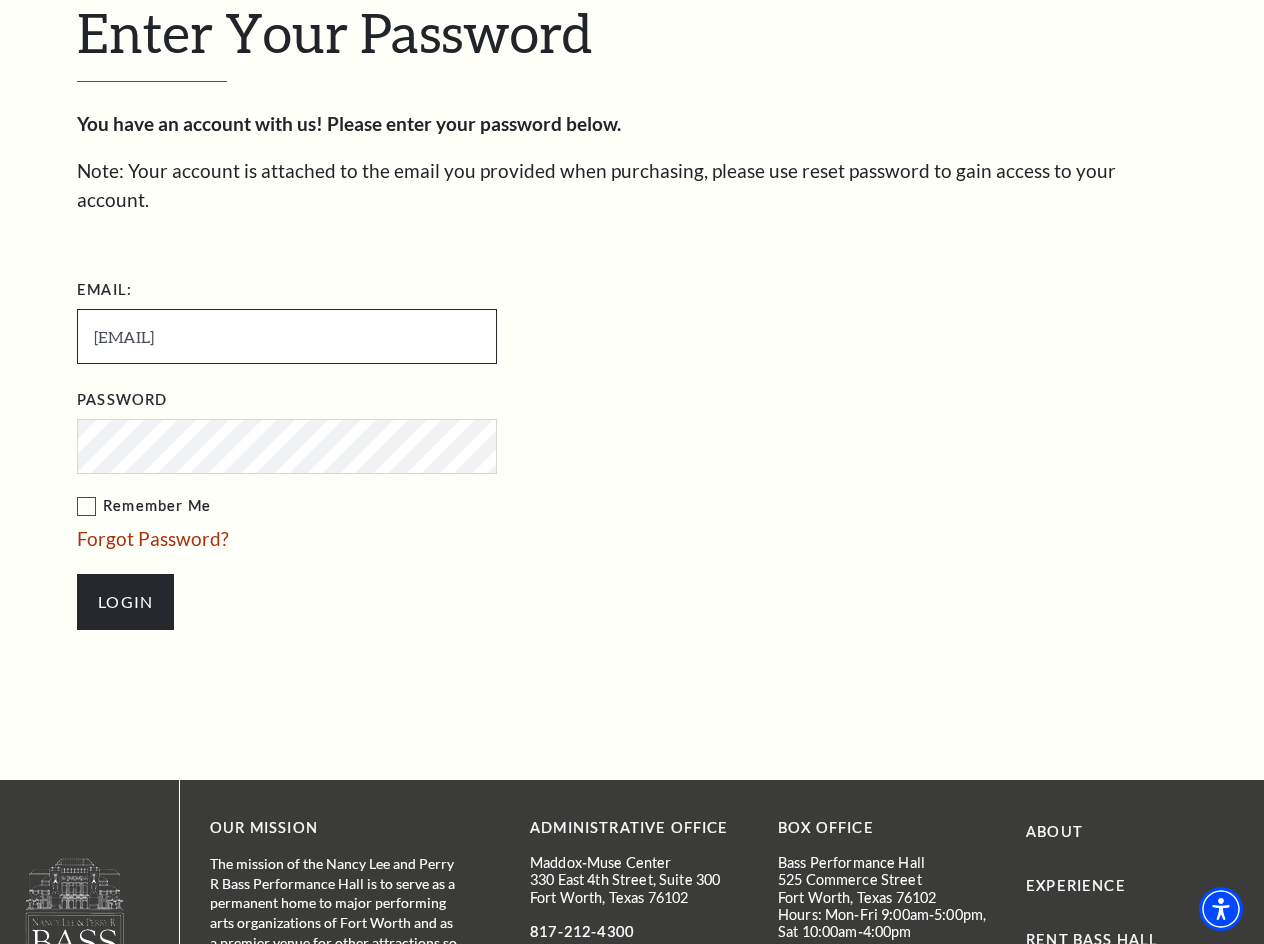 drag, startPoint x: 159, startPoint y: 310, endPoint x: 96, endPoint y: 313, distance: 63.07139 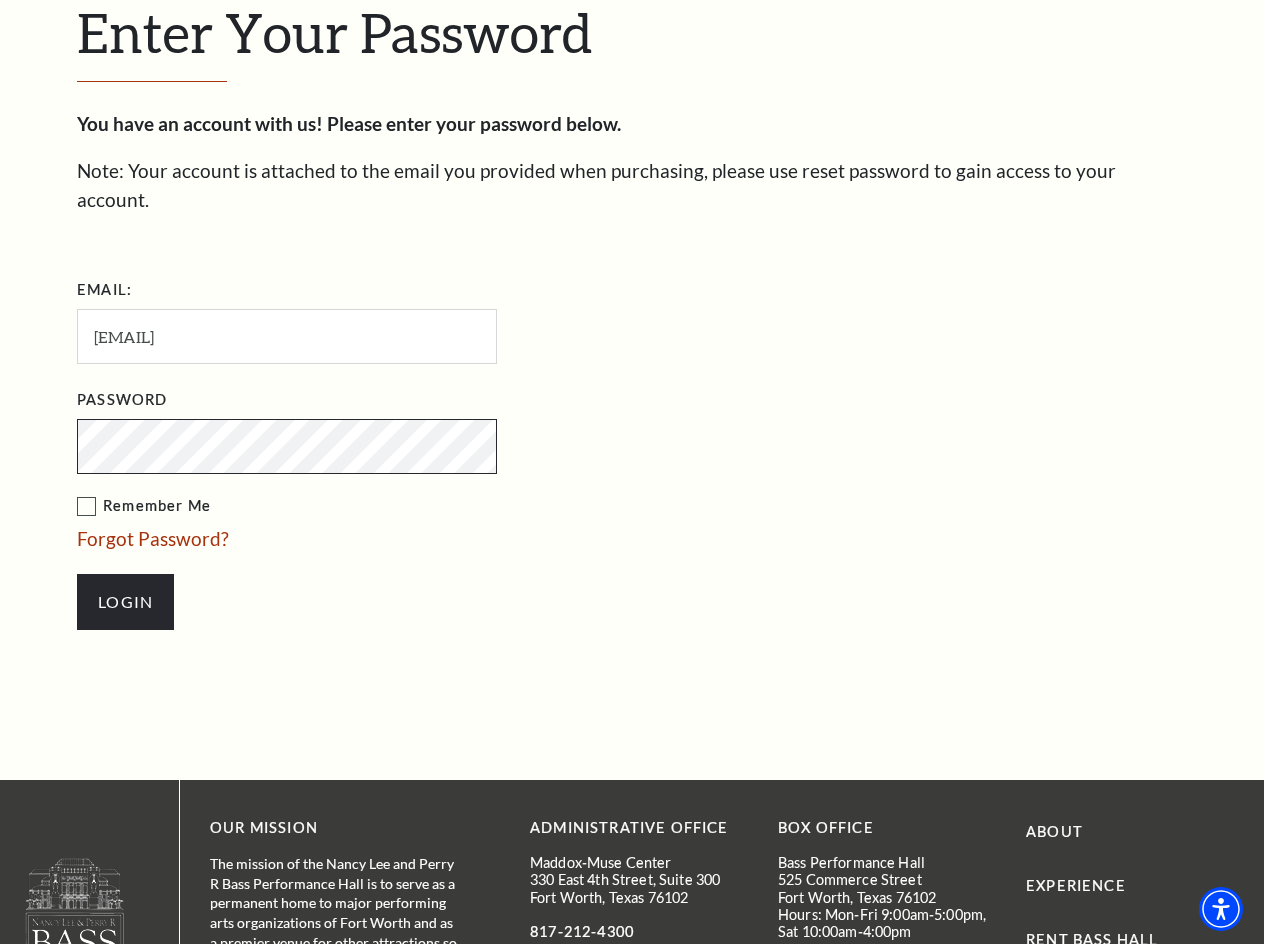 click on "Enter Your Password
You have an account with us!   Please enter your password below.
Note: Your account is attached to the email you provided when purchasing, please use reset password to gain access to your account.
Email: [EMAIL] Password Login" at bounding box center (632, 325) 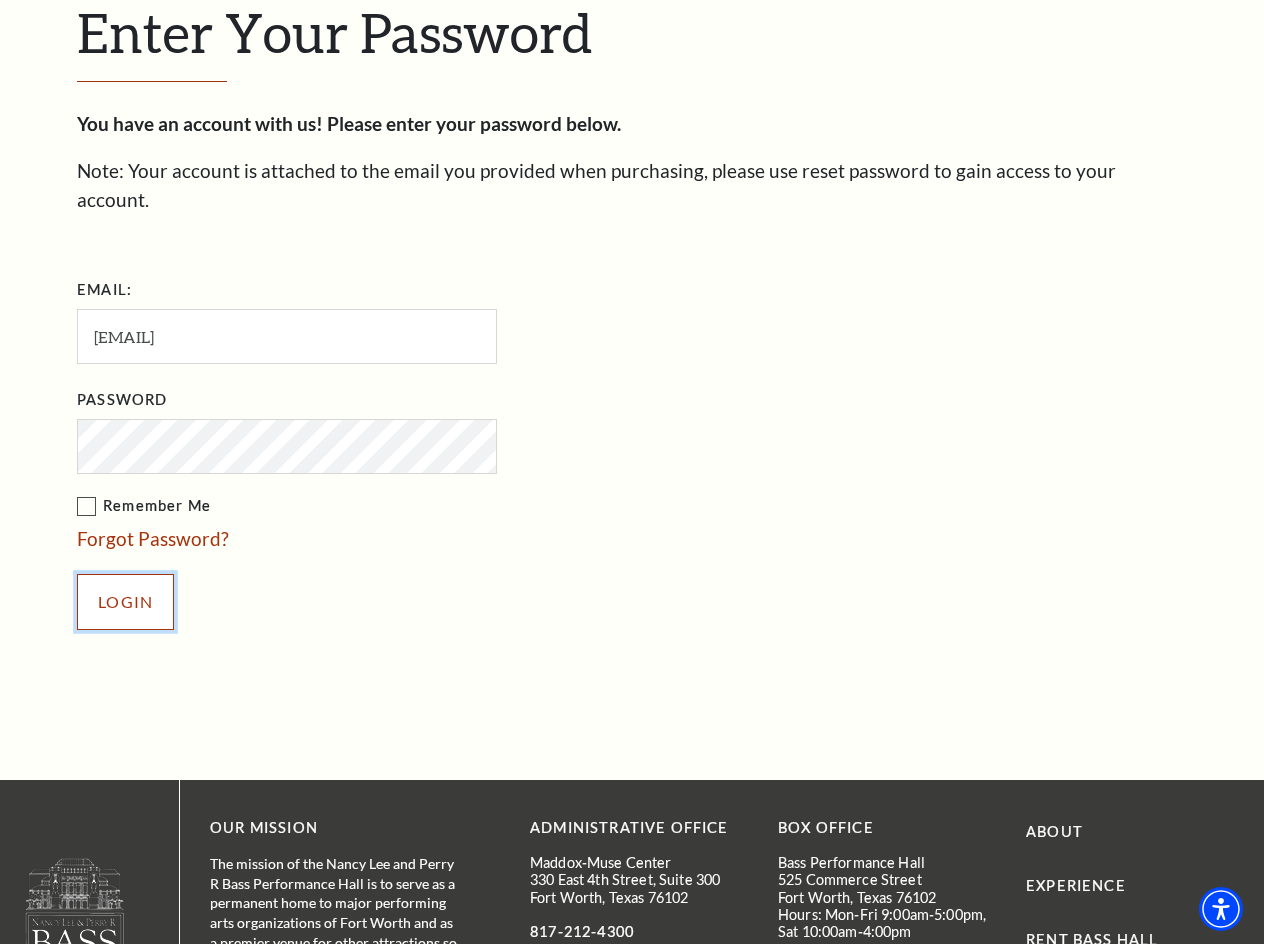 click on "Login" at bounding box center (125, 602) 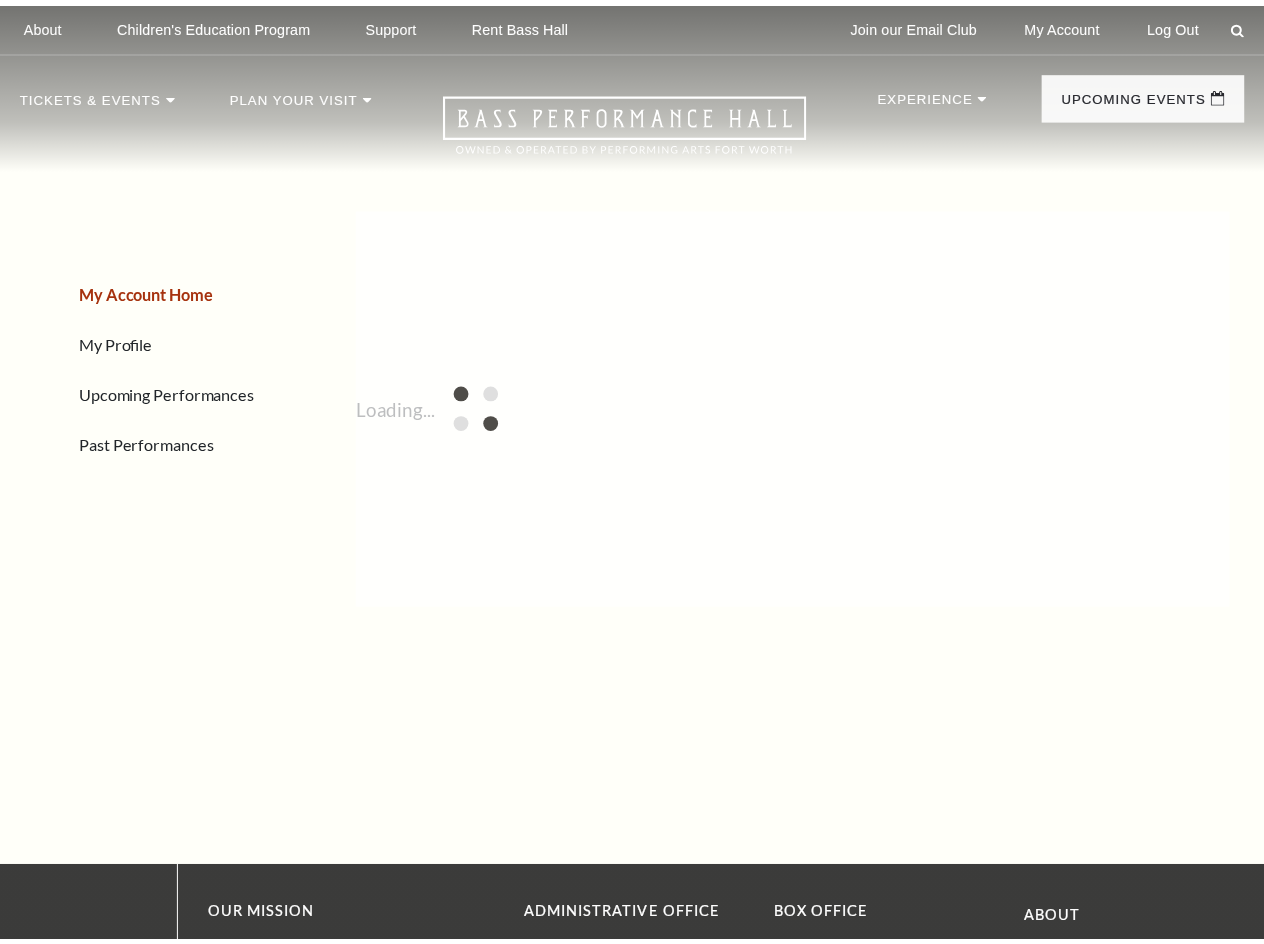 scroll, scrollTop: 0, scrollLeft: 0, axis: both 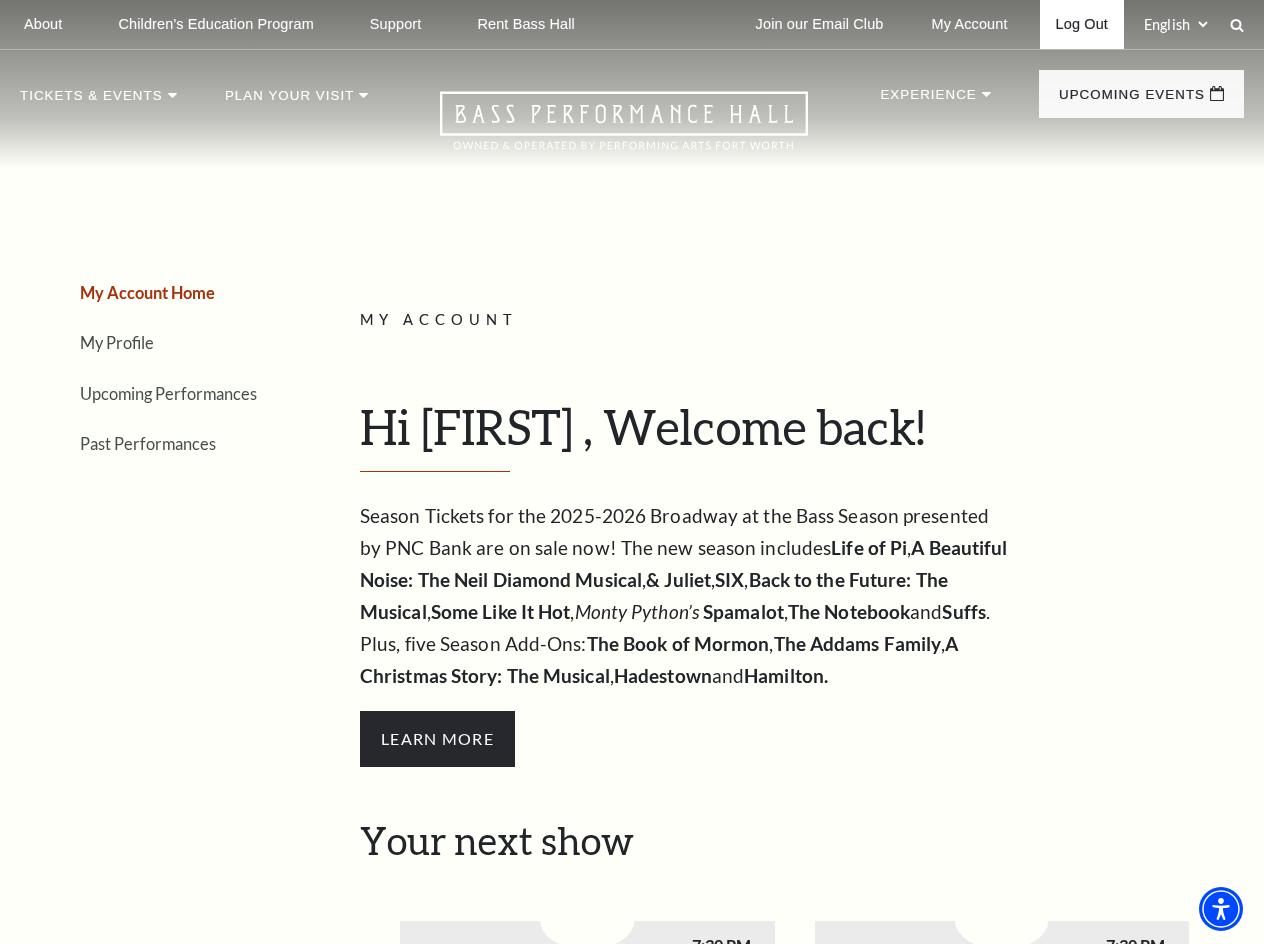 click on "Log Out" at bounding box center (1082, 24) 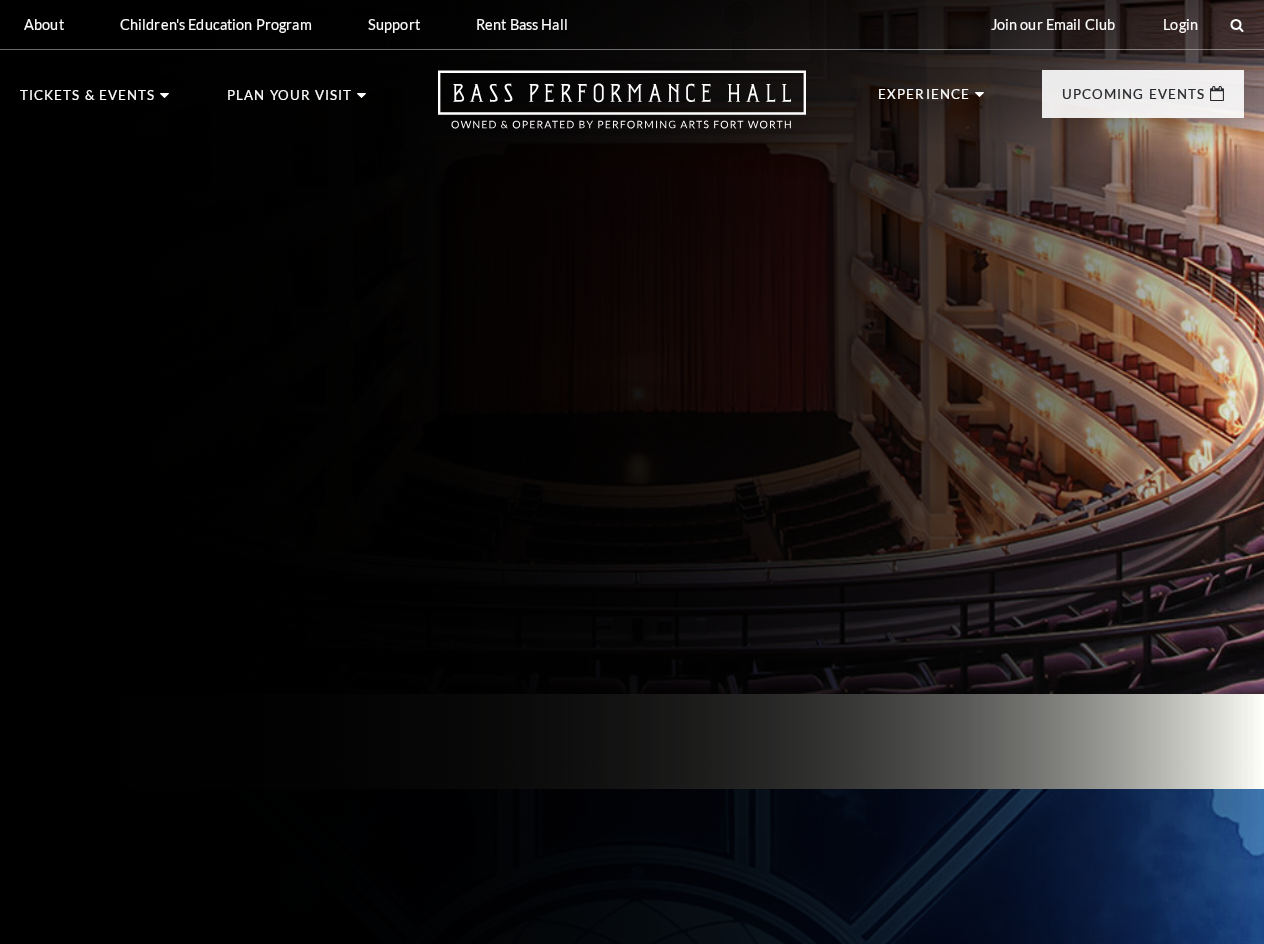 scroll, scrollTop: 0, scrollLeft: 0, axis: both 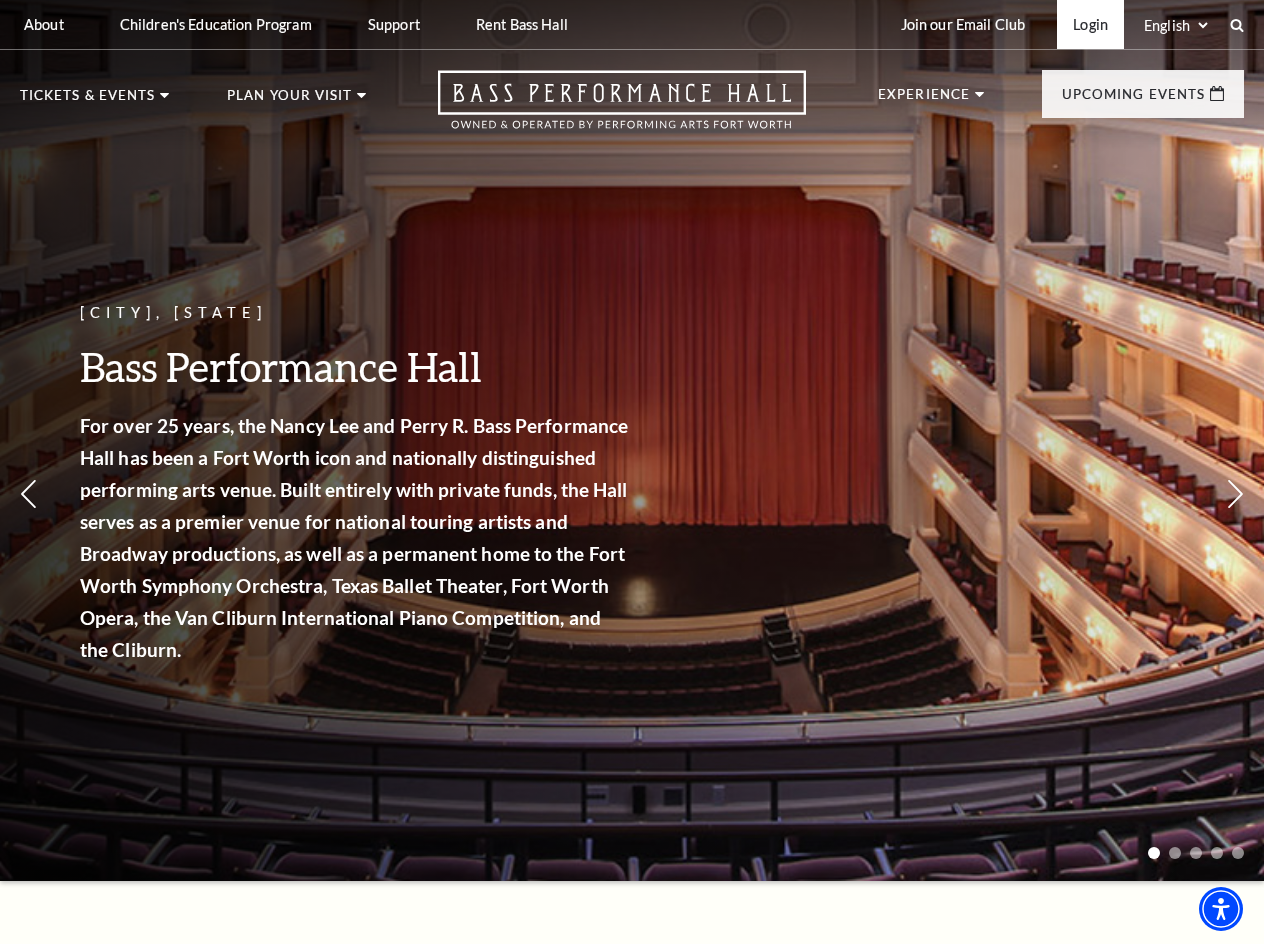 click on "Login" at bounding box center [1090, 24] 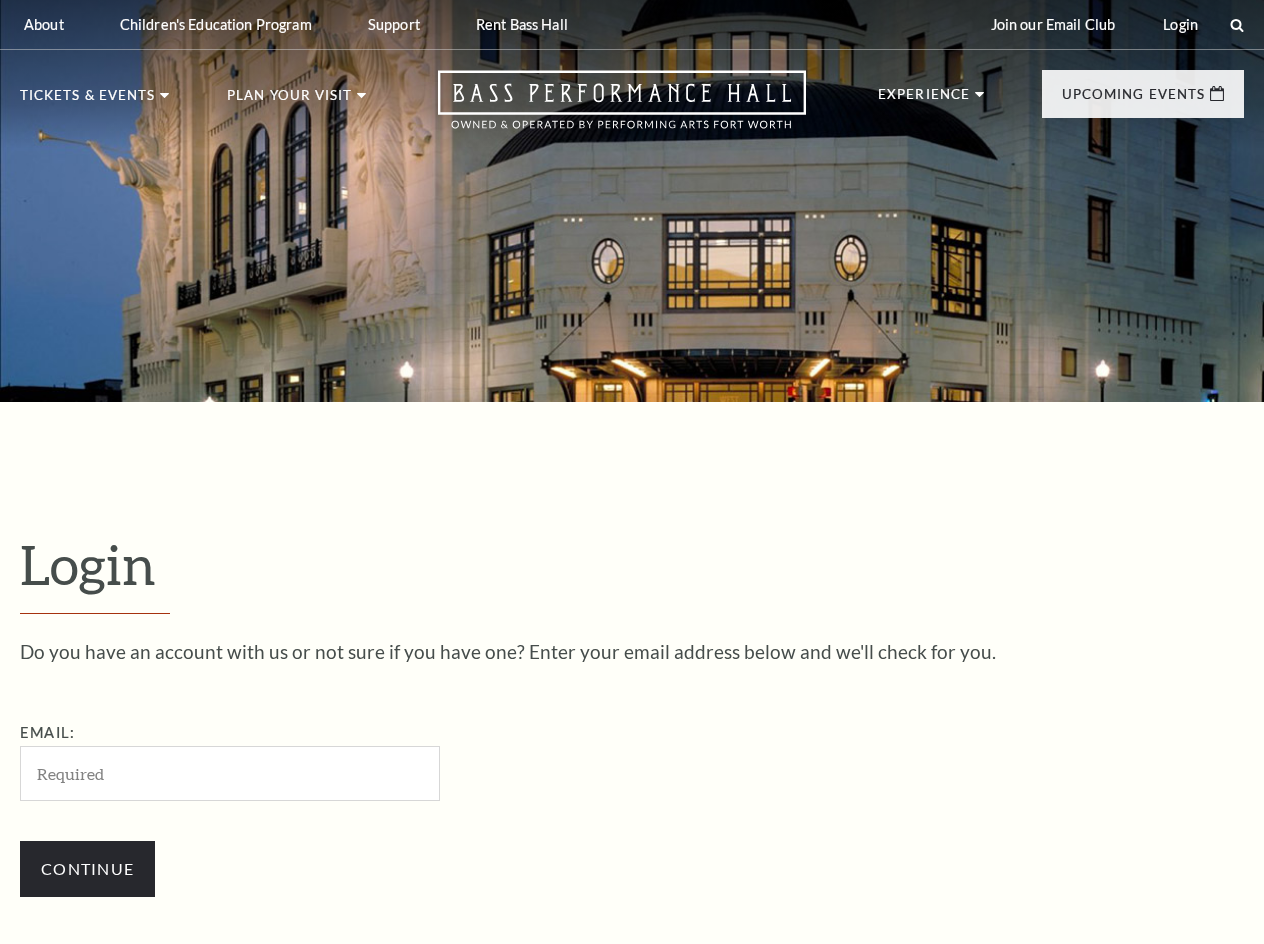 scroll, scrollTop: 134, scrollLeft: 0, axis: vertical 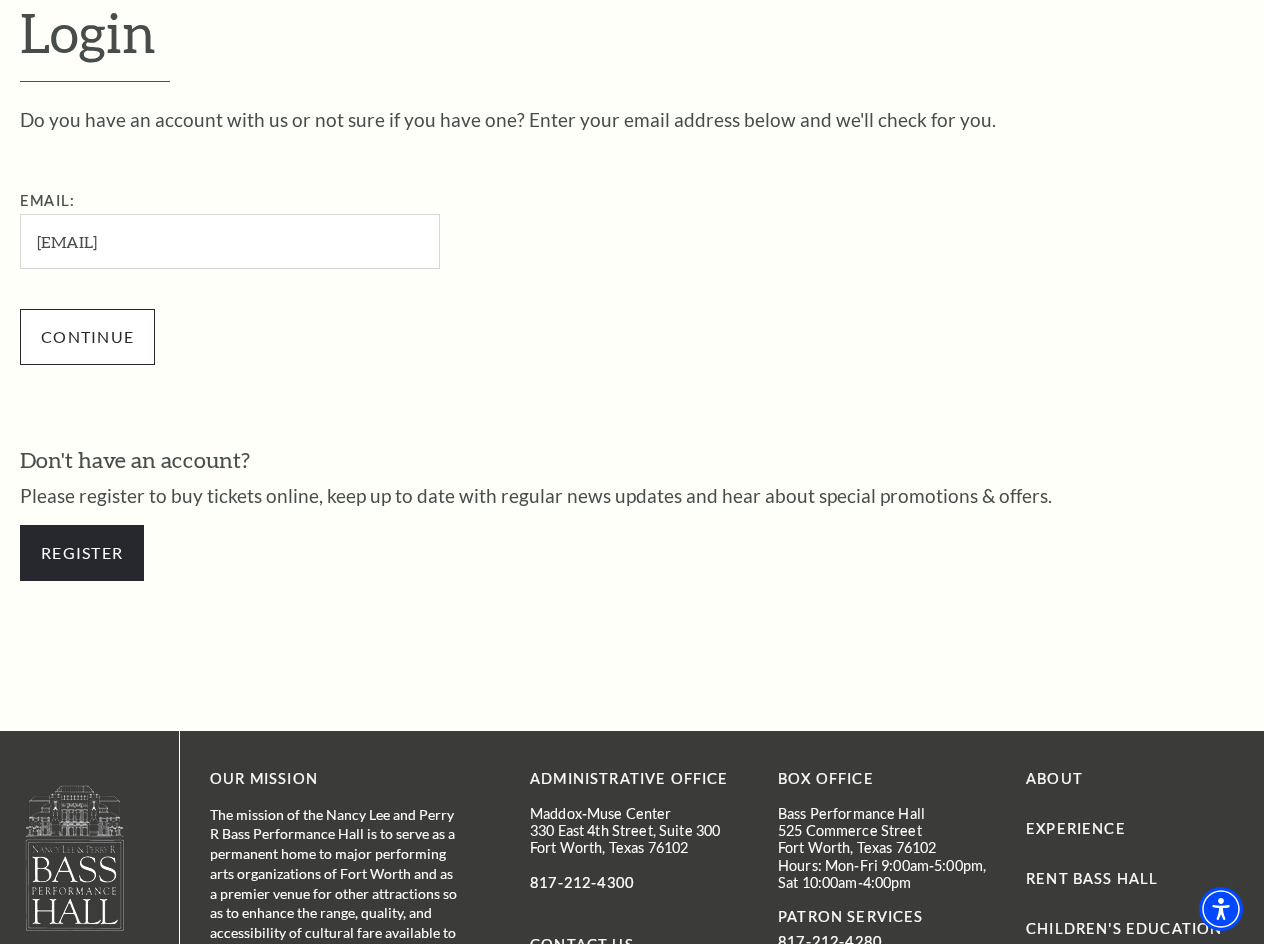 type on "[EMAIL]" 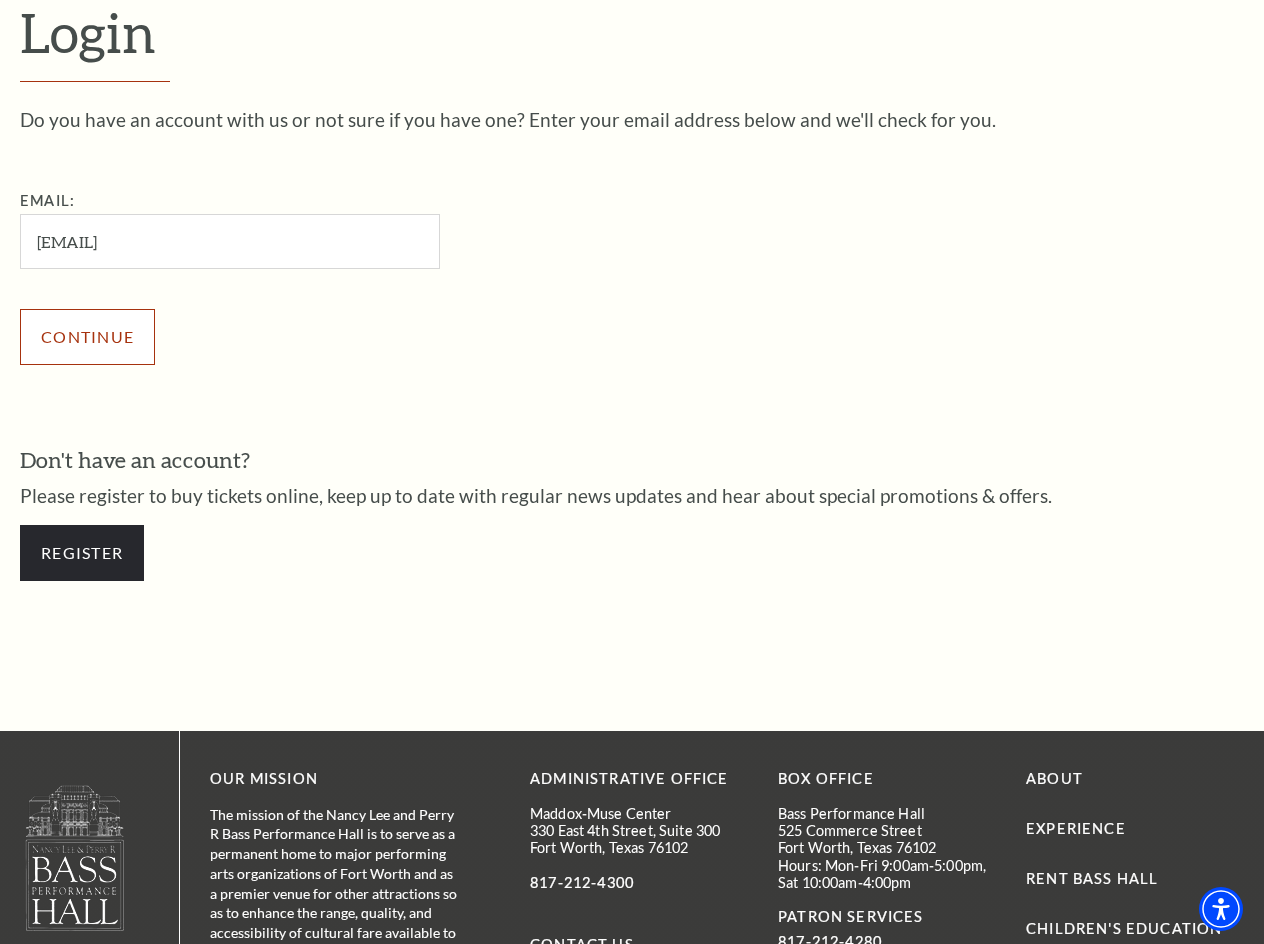 click on "Continue" at bounding box center (87, 337) 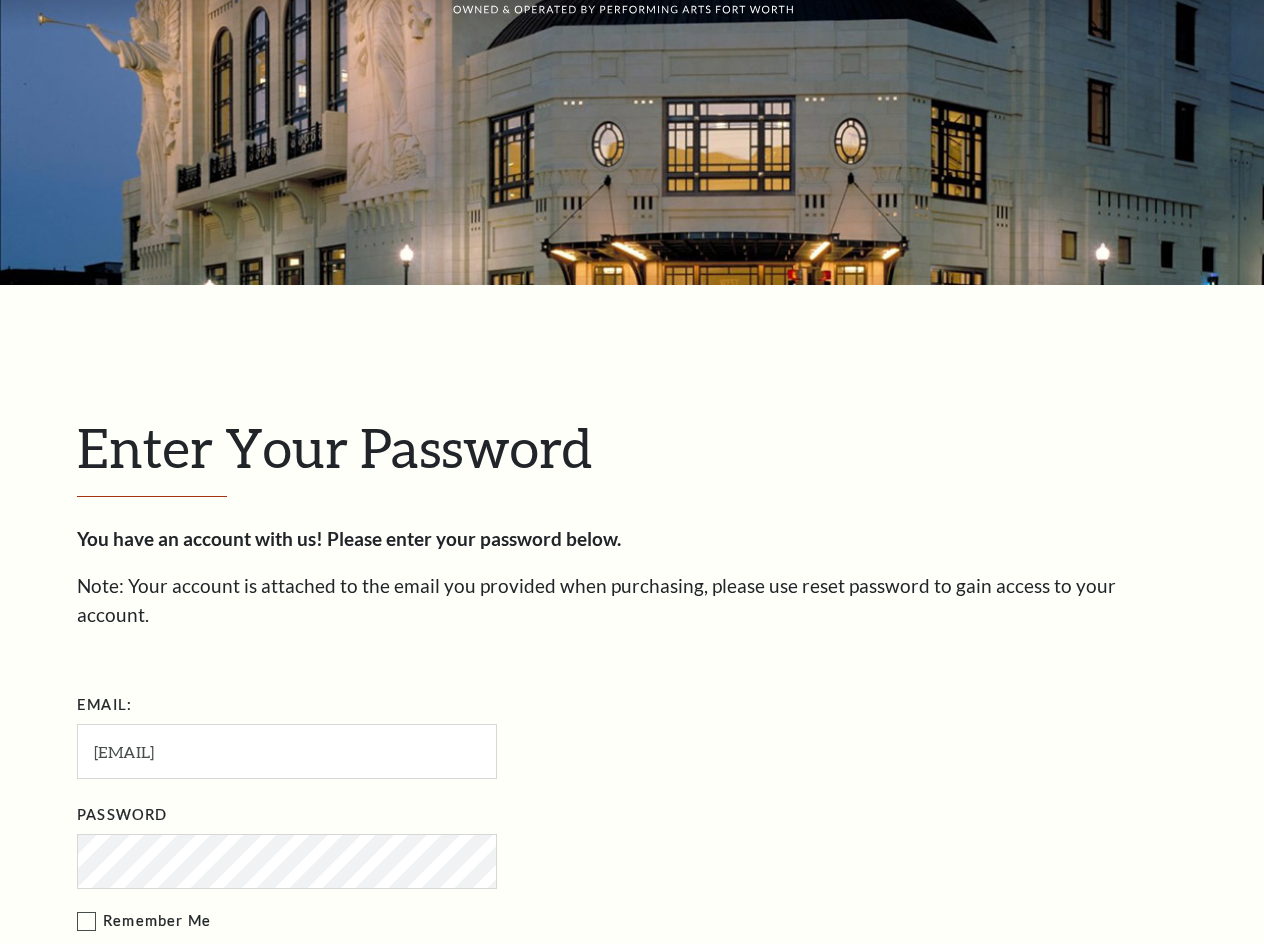 scroll, scrollTop: 0, scrollLeft: 0, axis: both 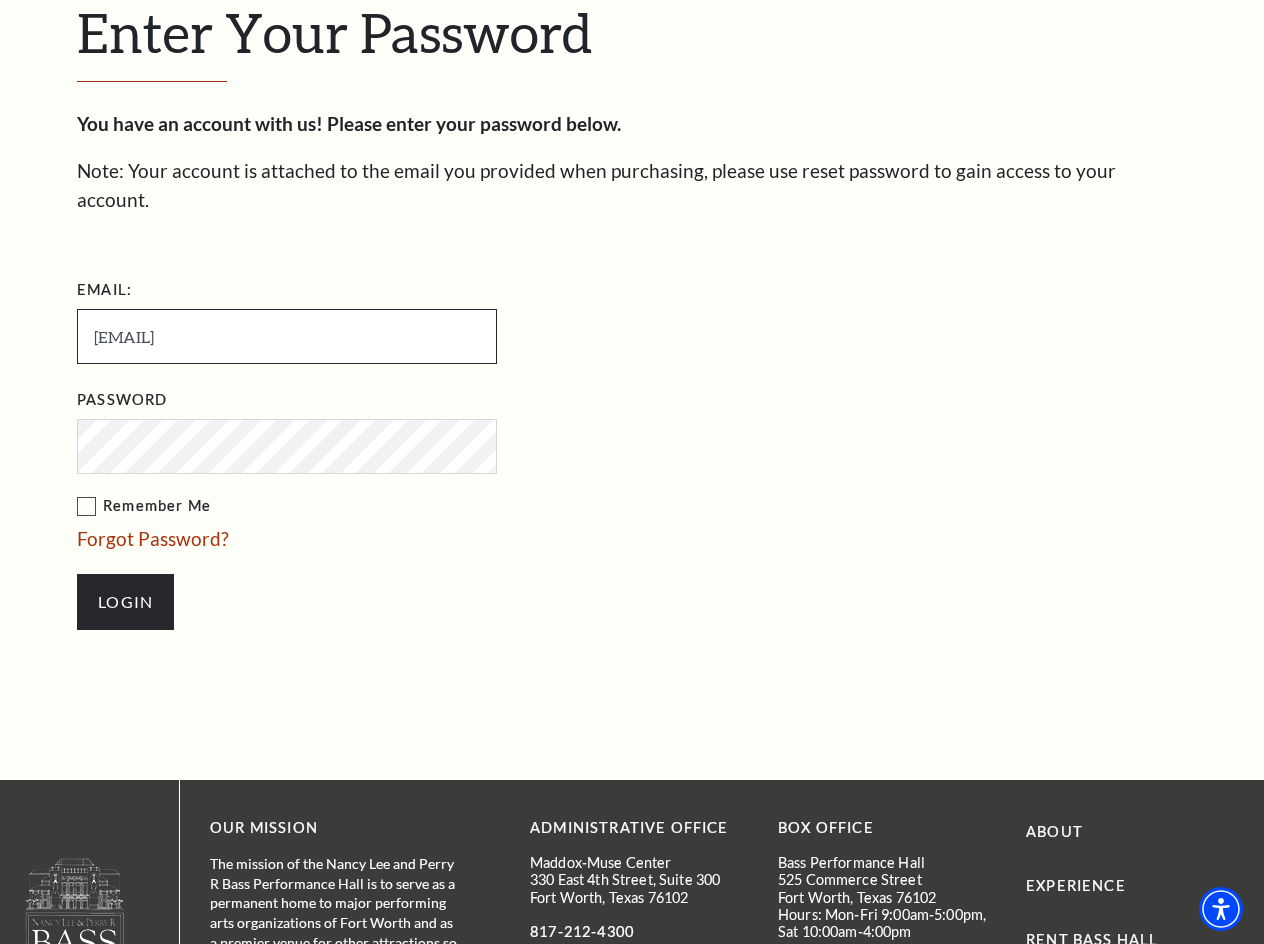 drag, startPoint x: 175, startPoint y: 306, endPoint x: 95, endPoint y: 310, distance: 80.09994 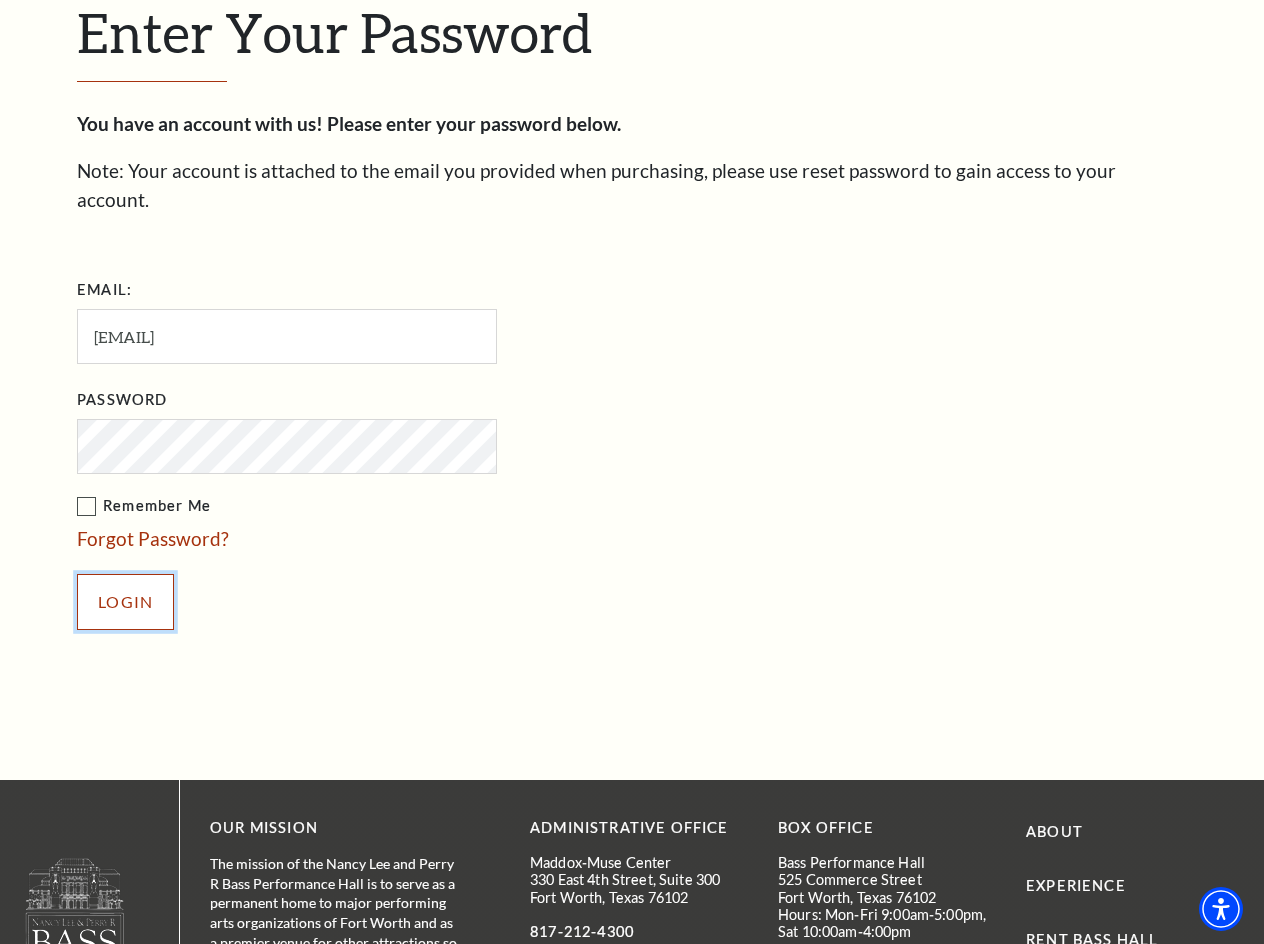 click on "Login" at bounding box center (125, 602) 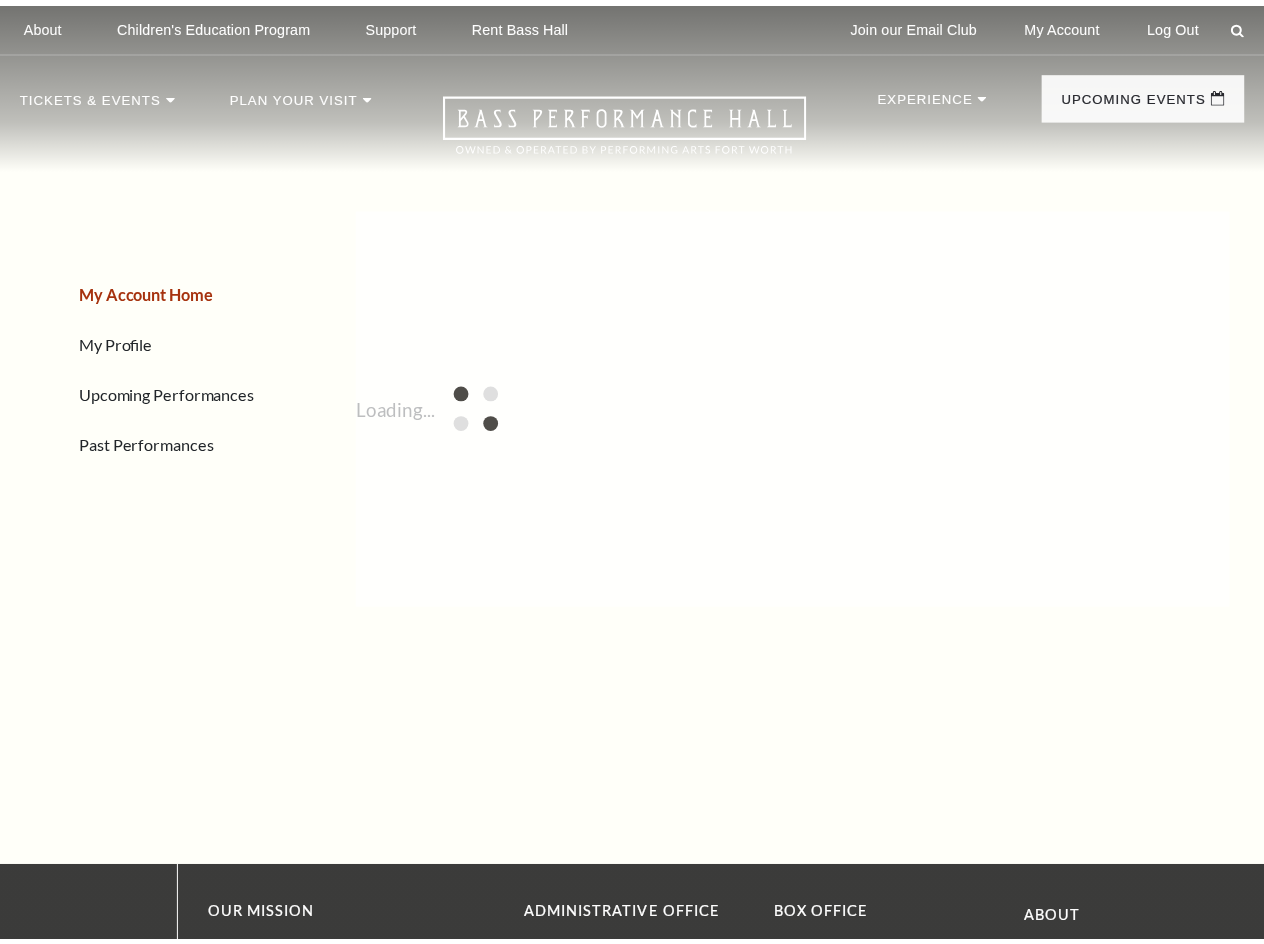 scroll, scrollTop: 0, scrollLeft: 0, axis: both 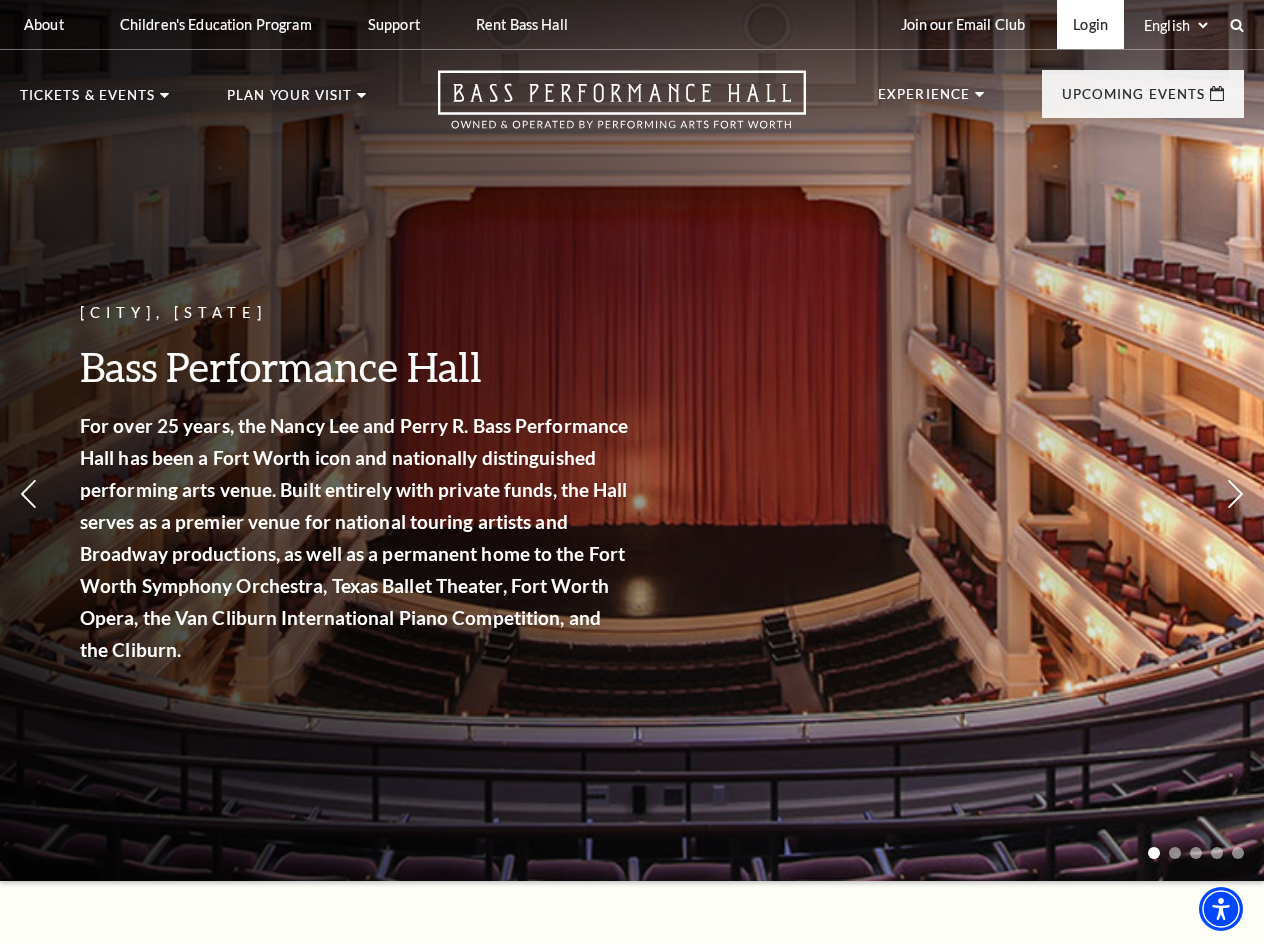 click on "Login" at bounding box center [1090, 24] 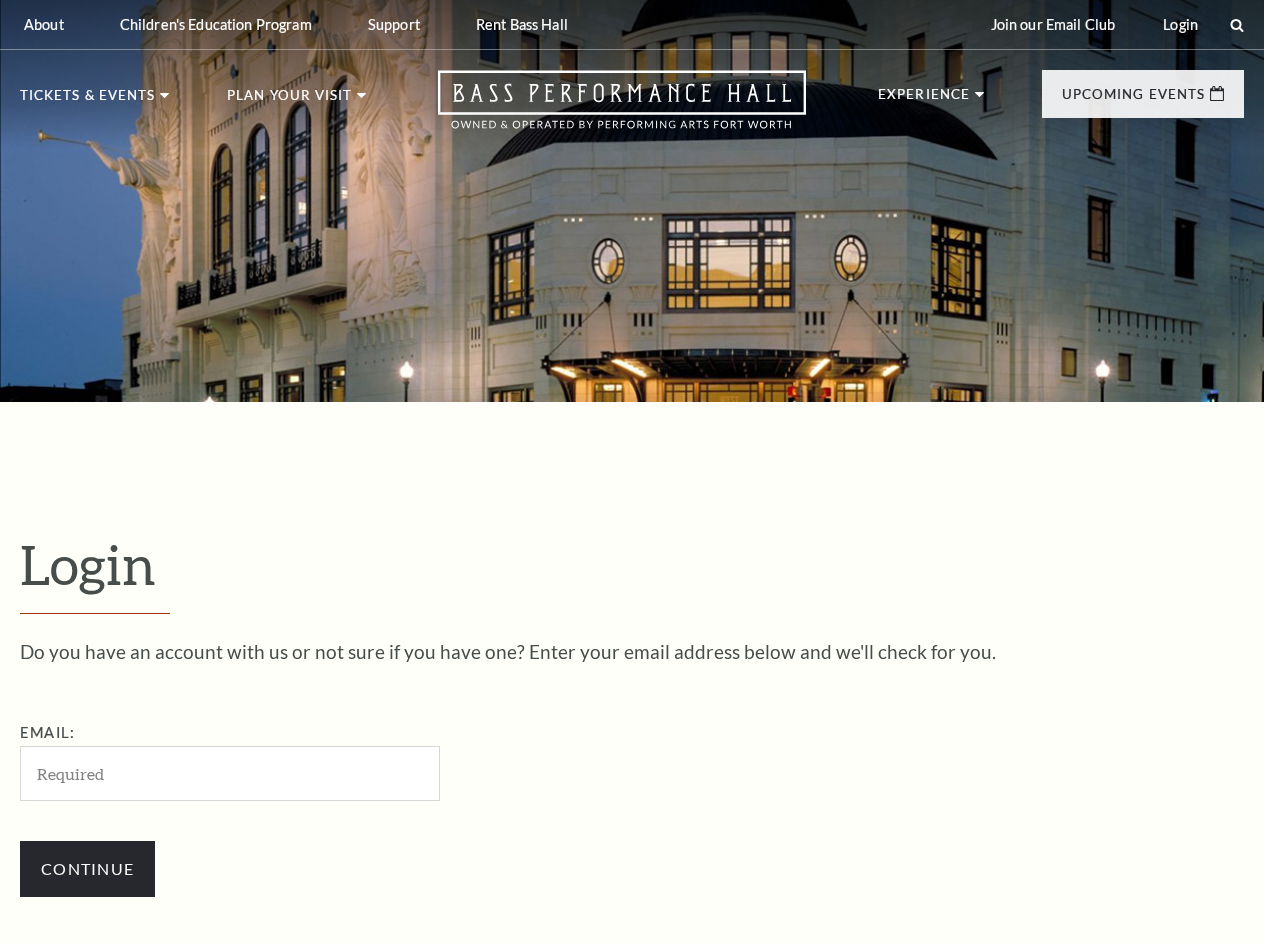scroll, scrollTop: 0, scrollLeft: 0, axis: both 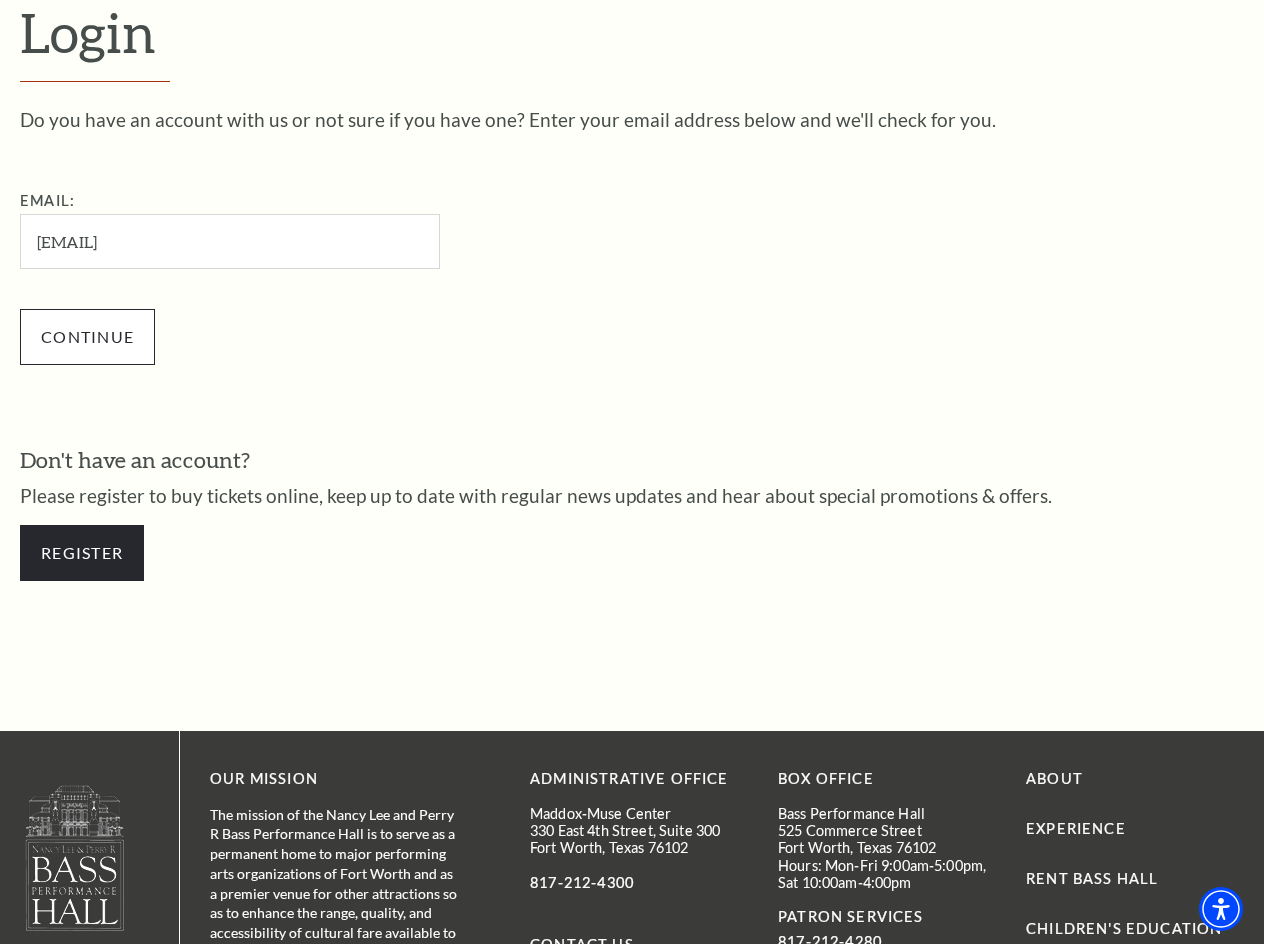 type on "[EMAIL]" 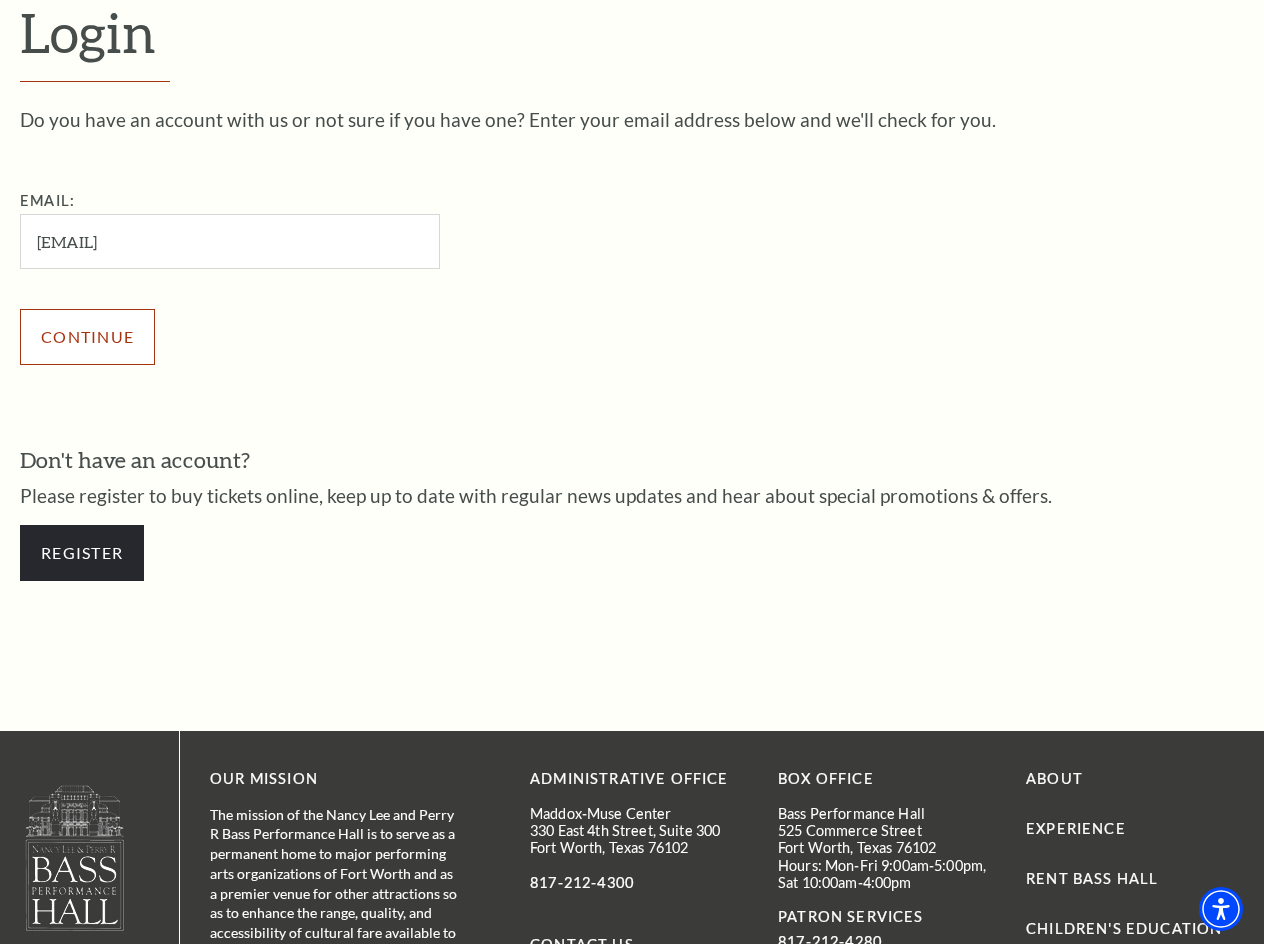 click on "Continue" at bounding box center (87, 337) 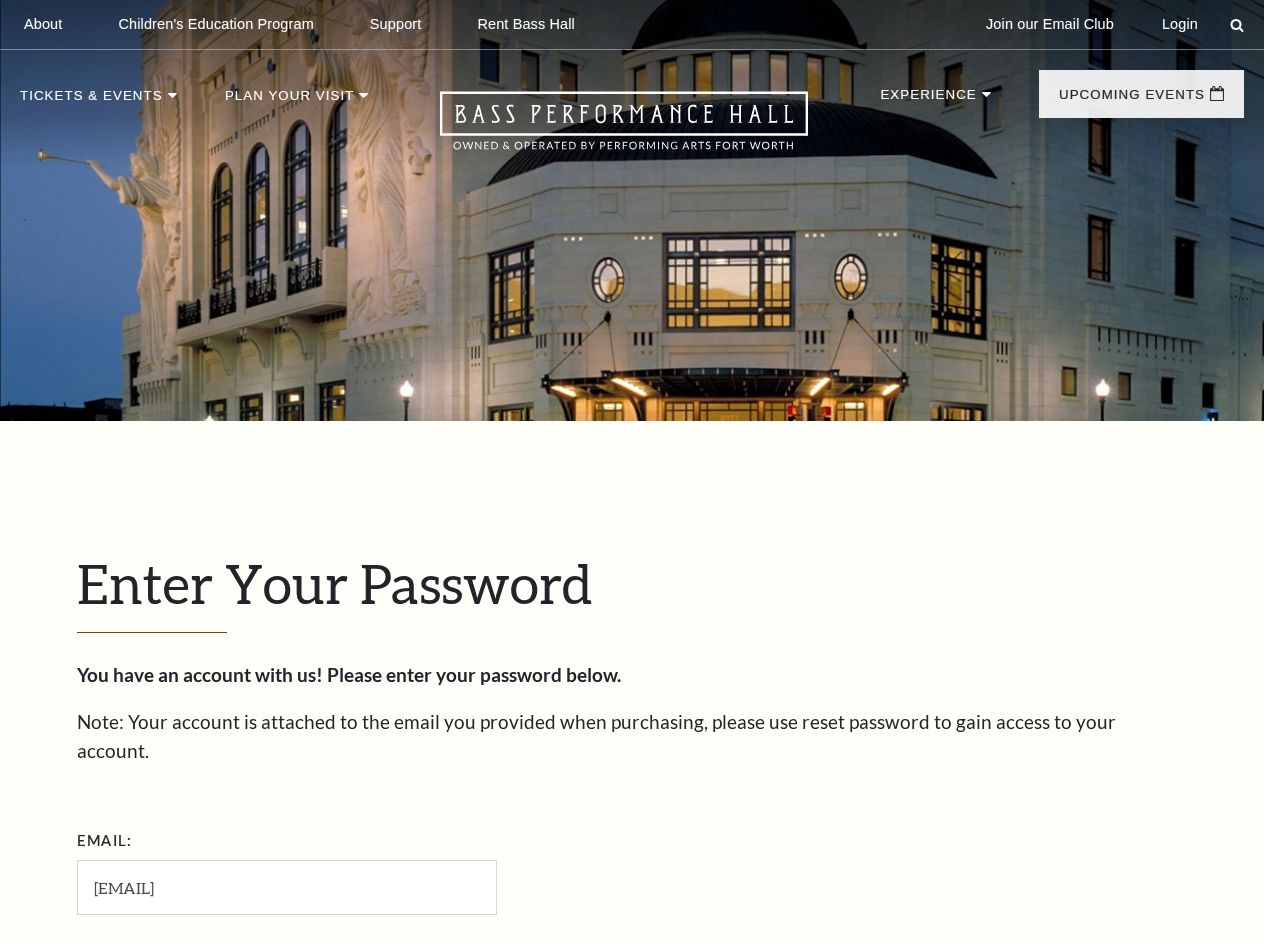 scroll, scrollTop: 128, scrollLeft: 0, axis: vertical 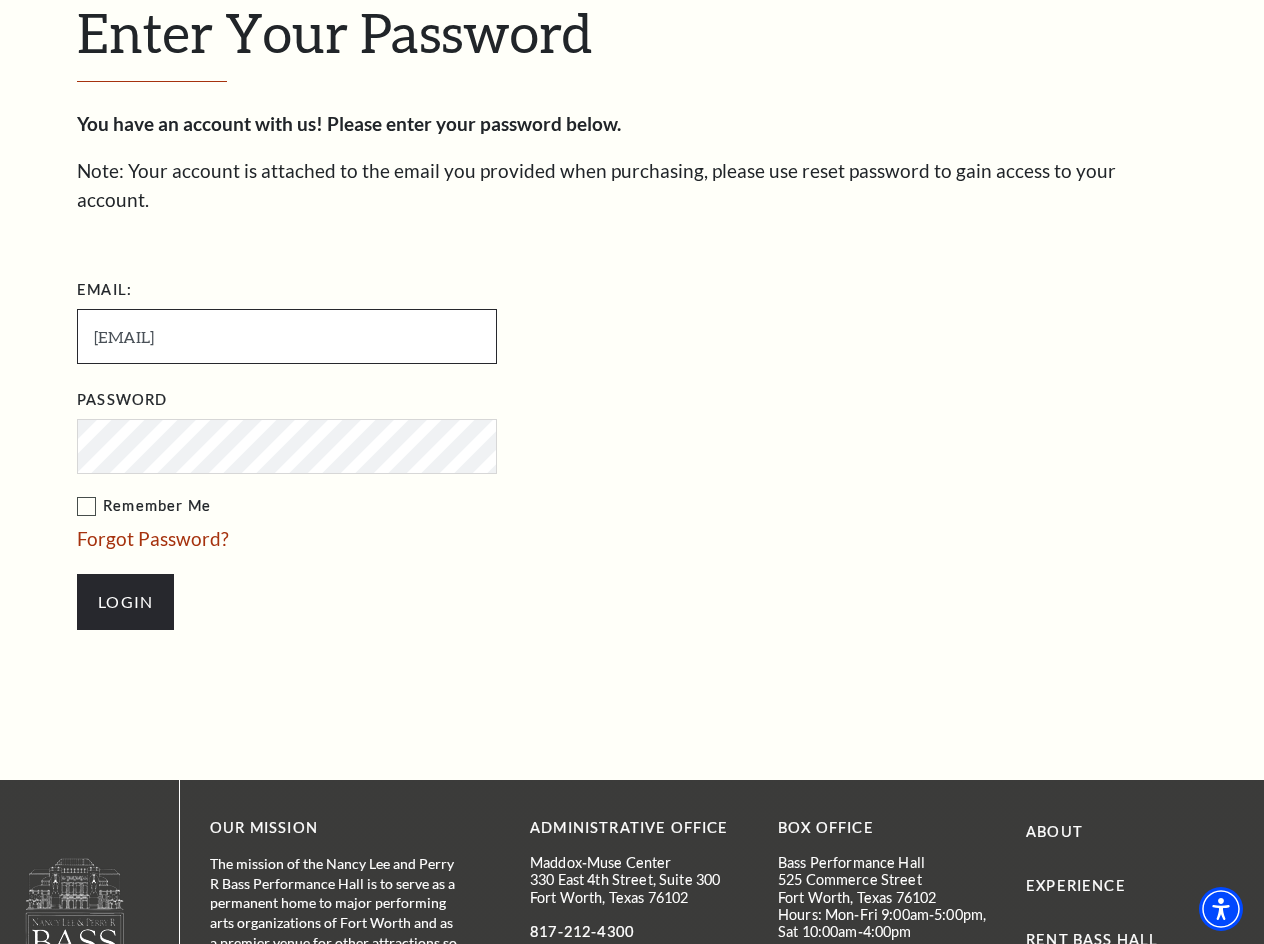 drag, startPoint x: 181, startPoint y: 310, endPoint x: 95, endPoint y: 315, distance: 86.145226 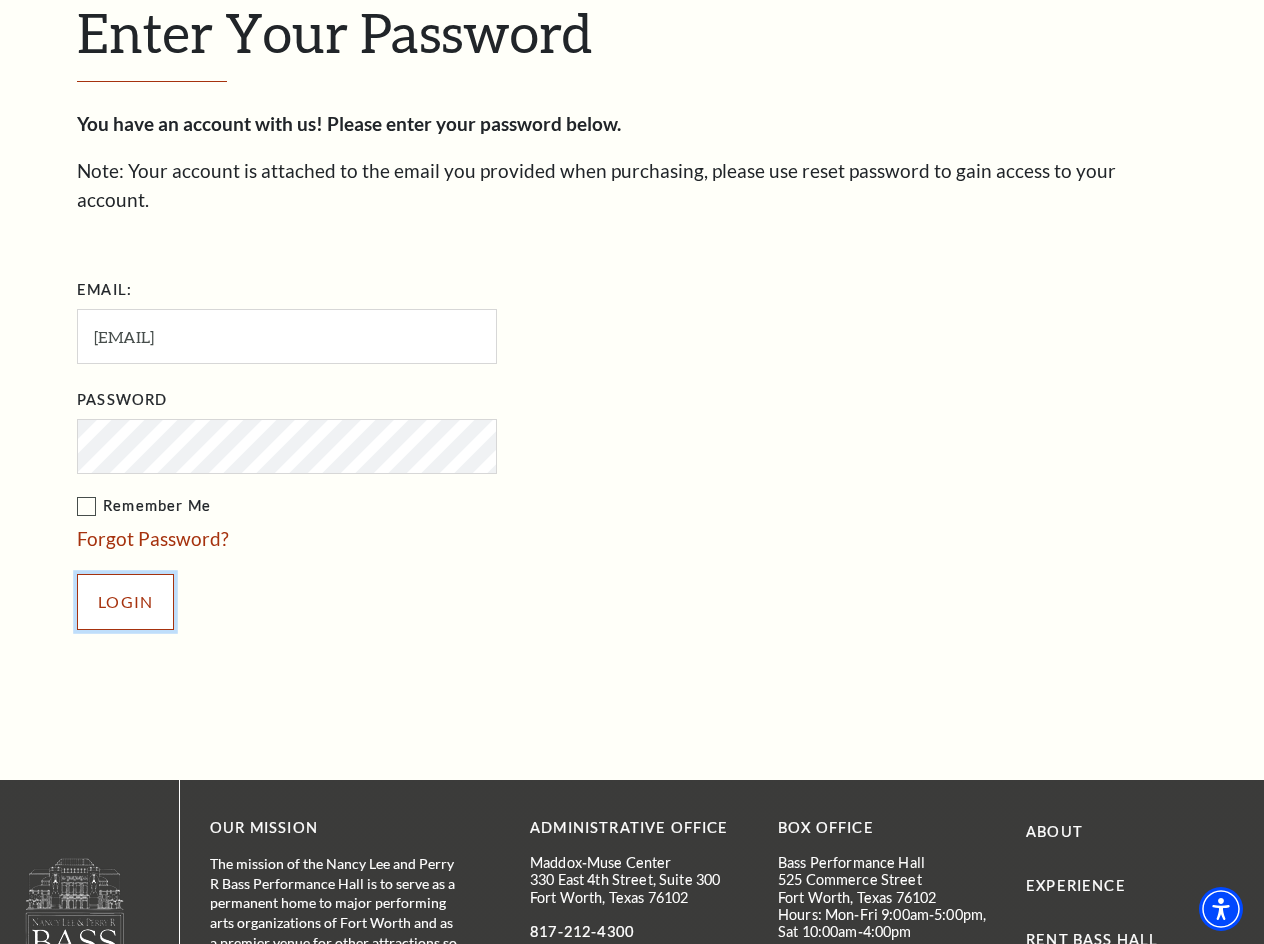 click on "Login" at bounding box center [125, 602] 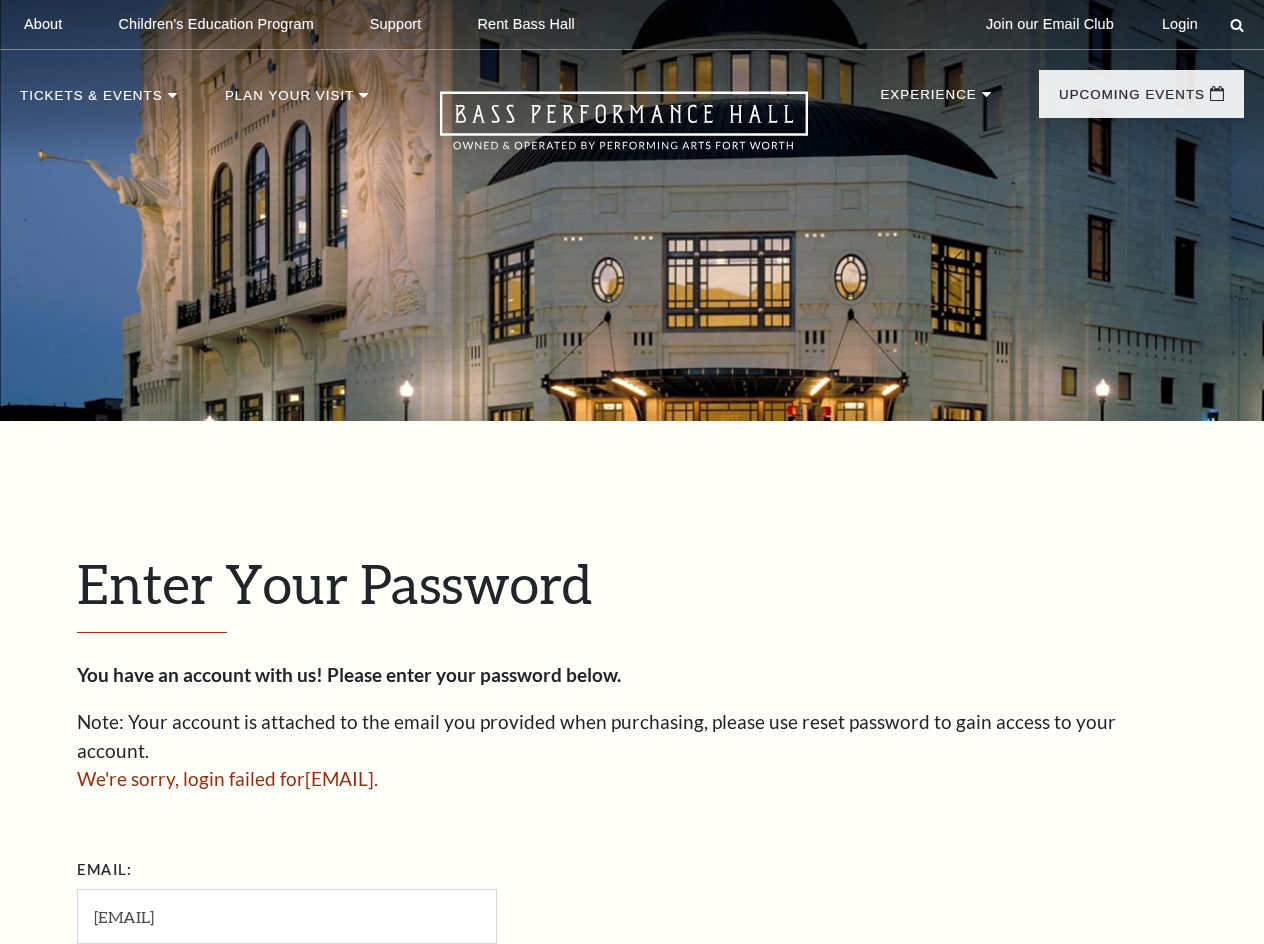 scroll, scrollTop: 526, scrollLeft: 0, axis: vertical 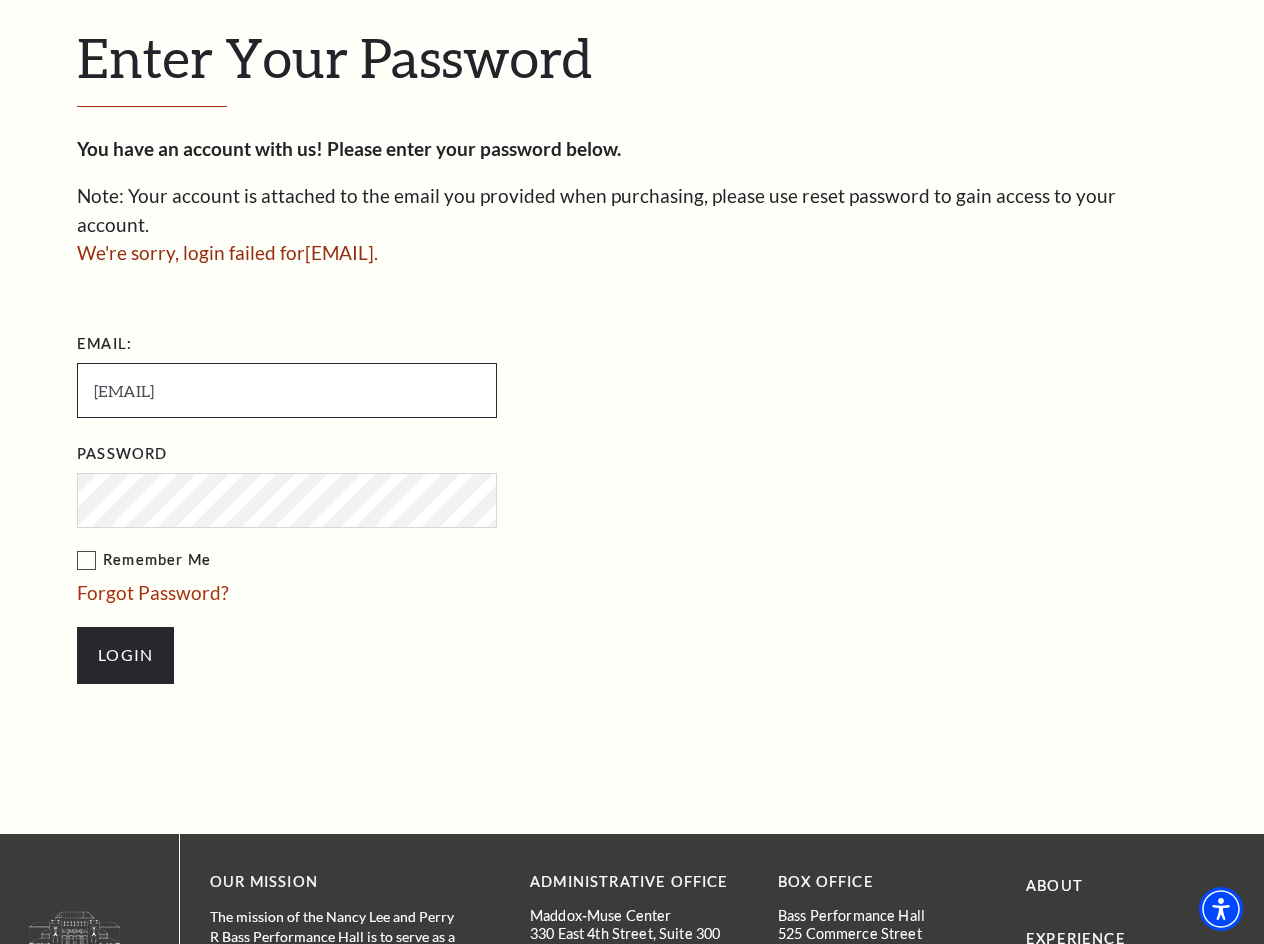 drag, startPoint x: 183, startPoint y: 359, endPoint x: 96, endPoint y: 362, distance: 87.05171 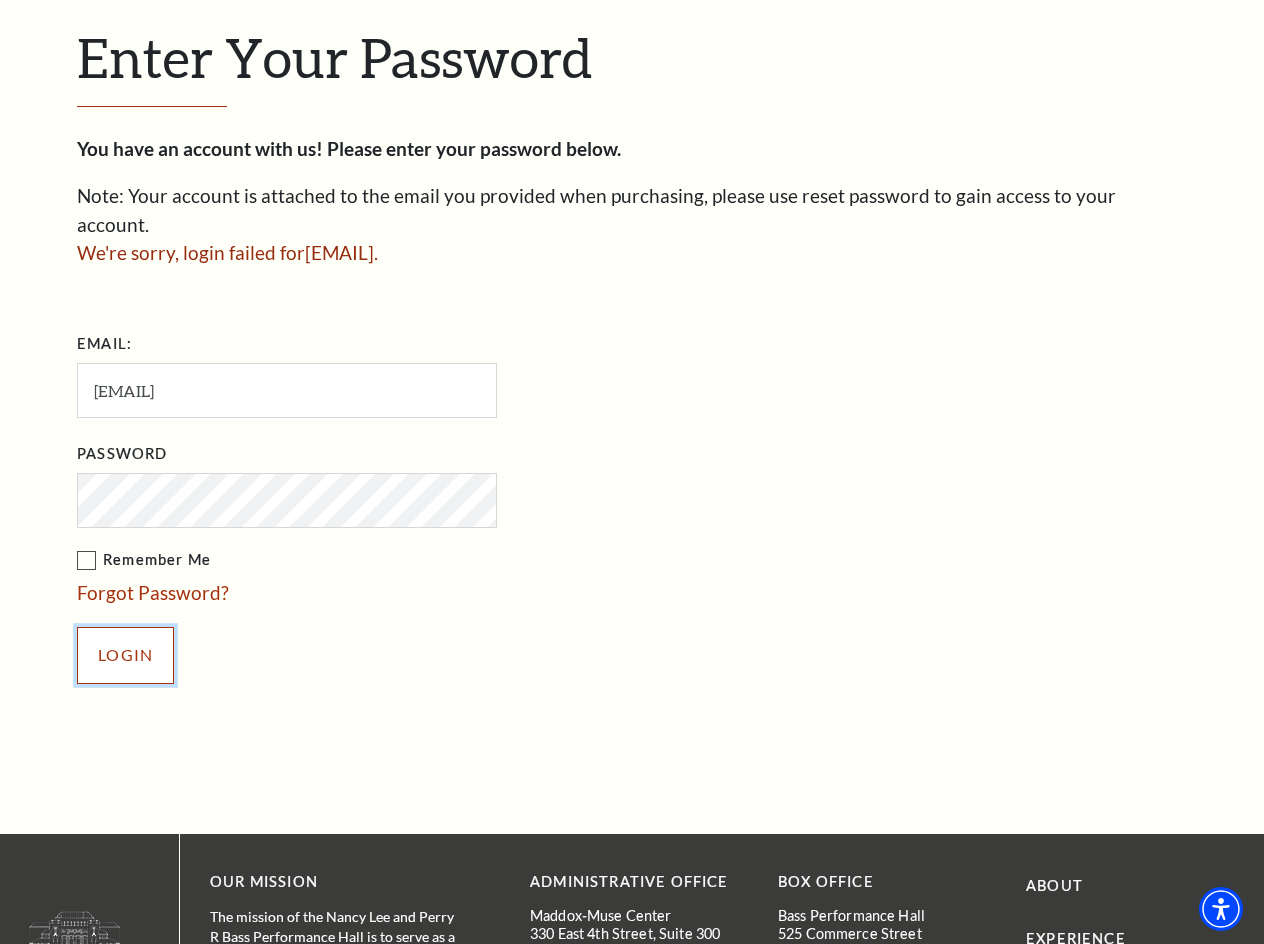 click on "Login" at bounding box center (125, 655) 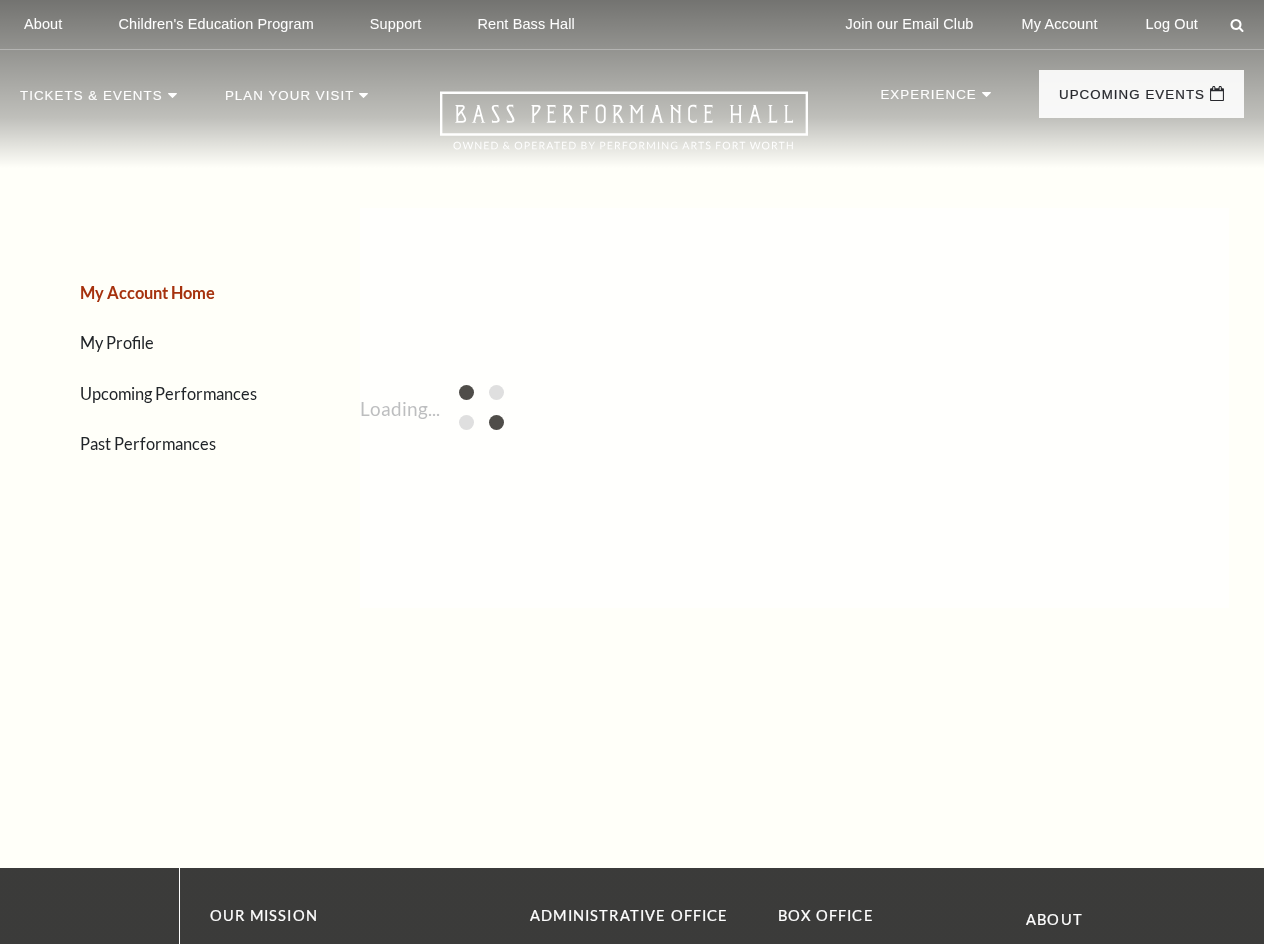 scroll, scrollTop: 0, scrollLeft: 0, axis: both 